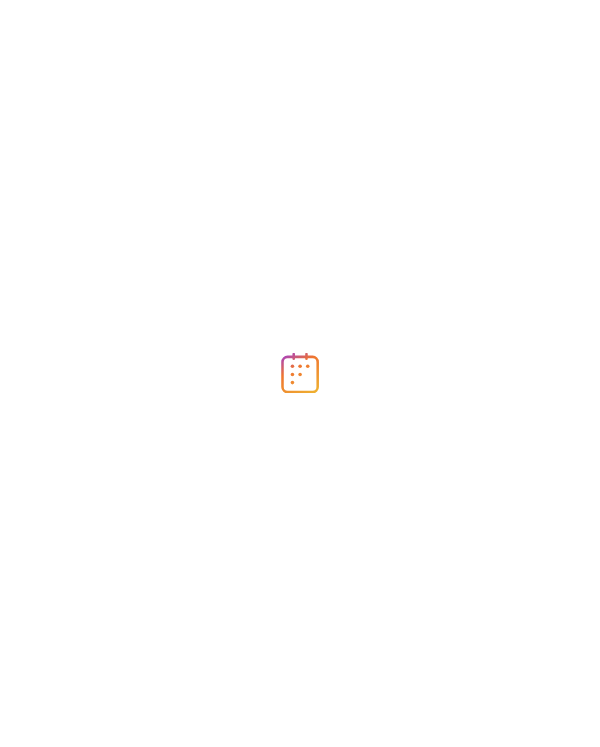 scroll, scrollTop: 0, scrollLeft: 0, axis: both 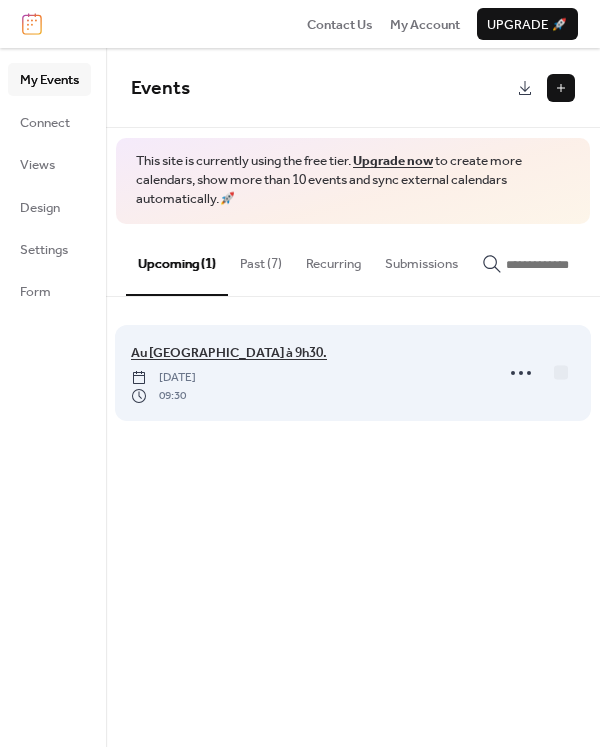 click on "Au [GEOGRAPHIC_DATA] à 9h30." at bounding box center (229, 353) 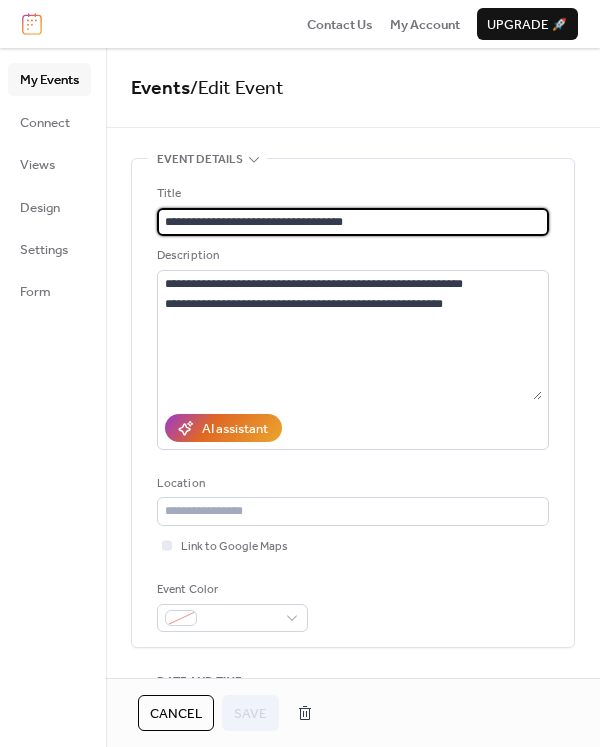 drag, startPoint x: 314, startPoint y: 219, endPoint x: 151, endPoint y: 210, distance: 163.24828 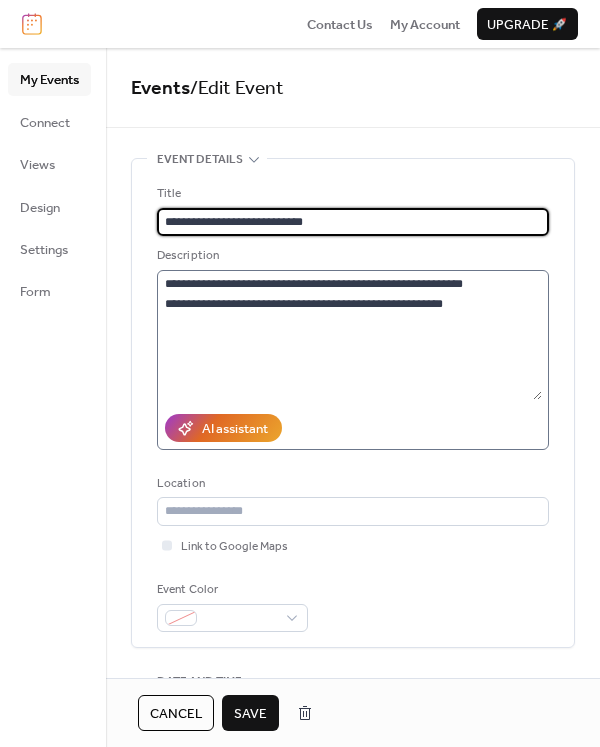 type on "**********" 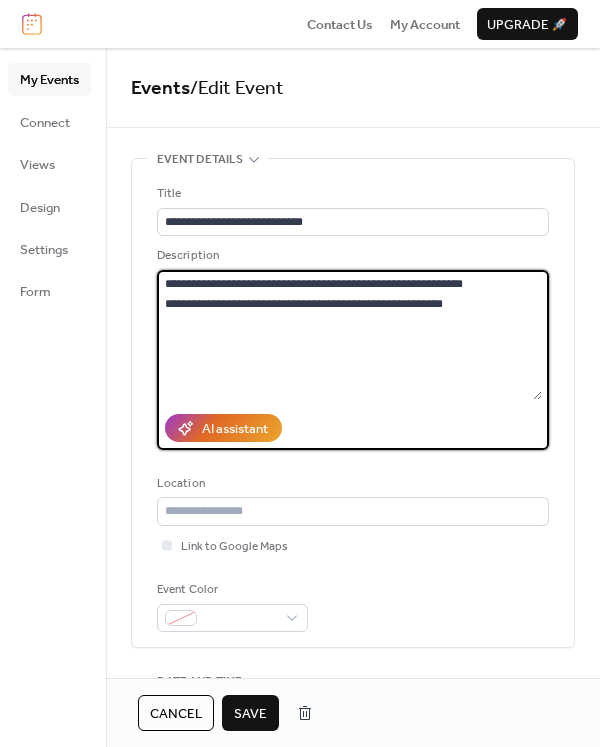 drag, startPoint x: 224, startPoint y: 302, endPoint x: 425, endPoint y: 306, distance: 201.0398 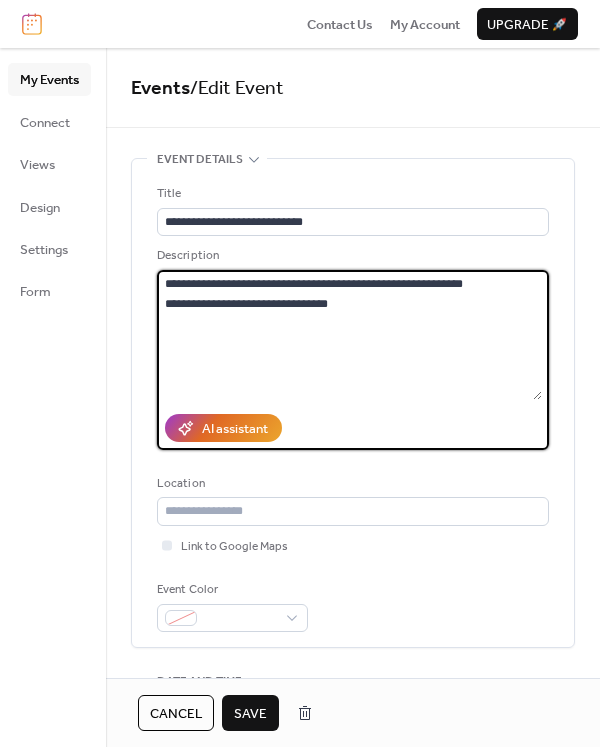 type on "**********" 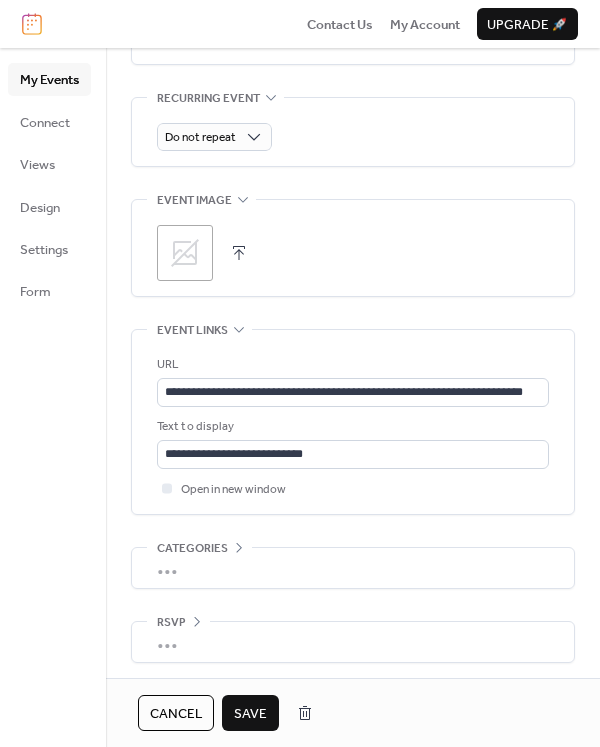 scroll, scrollTop: 916, scrollLeft: 0, axis: vertical 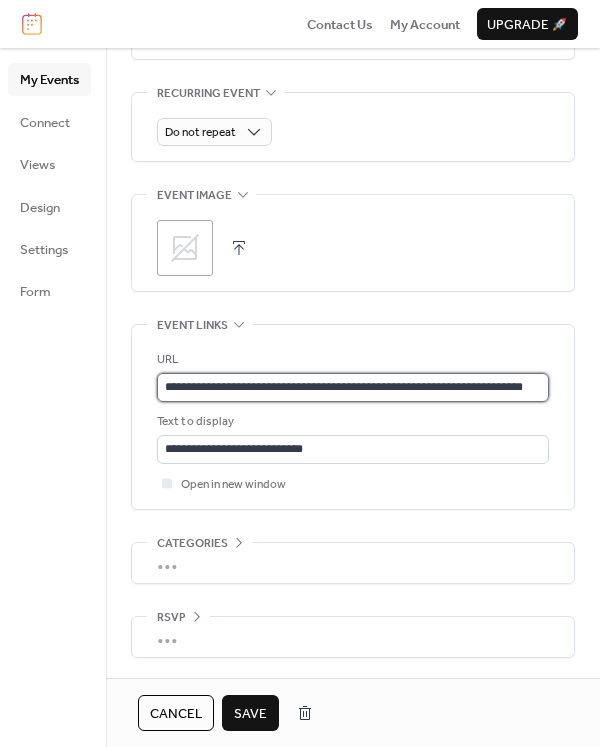 click on "**********" at bounding box center [353, 387] 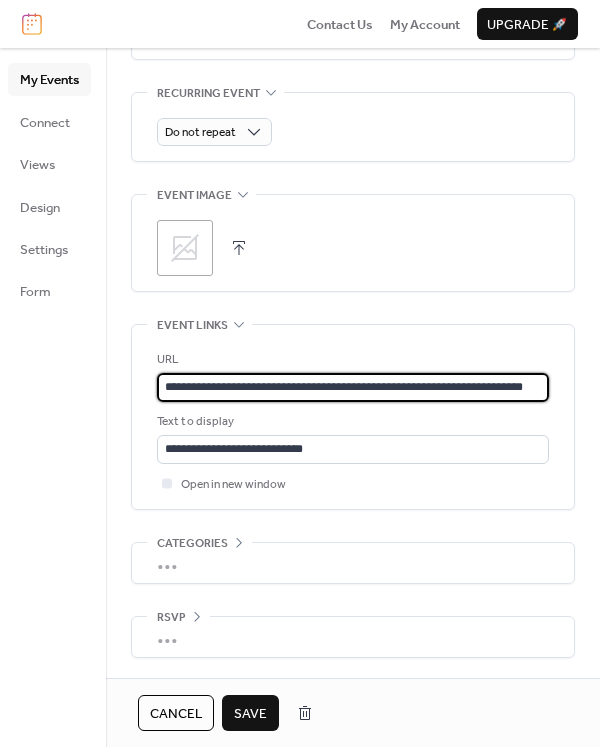 scroll, scrollTop: 1, scrollLeft: 20, axis: both 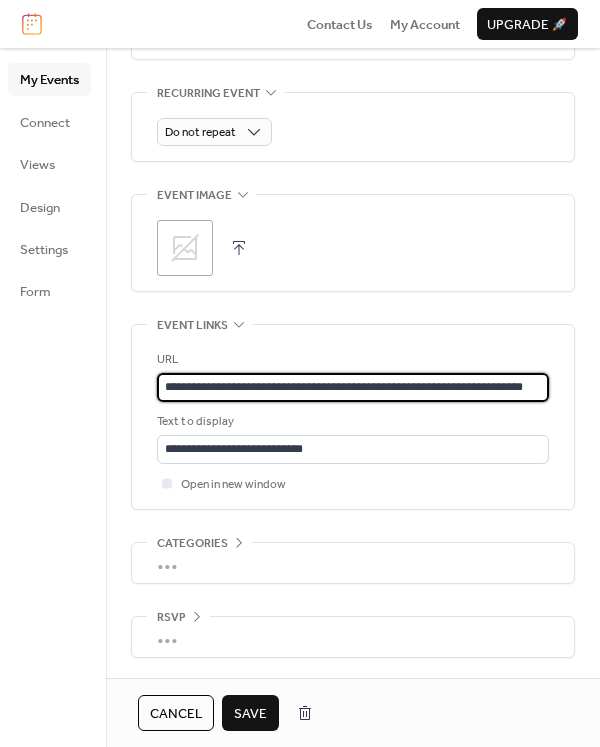 paste 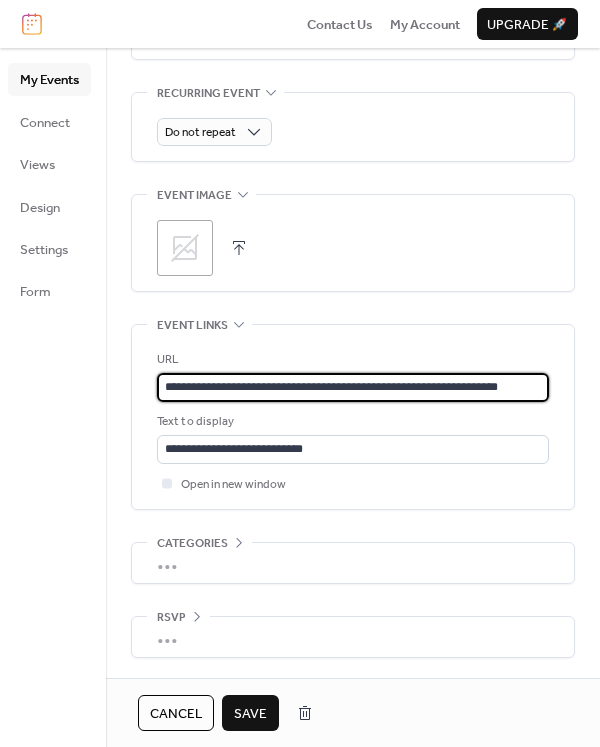 scroll, scrollTop: 1, scrollLeft: 0, axis: vertical 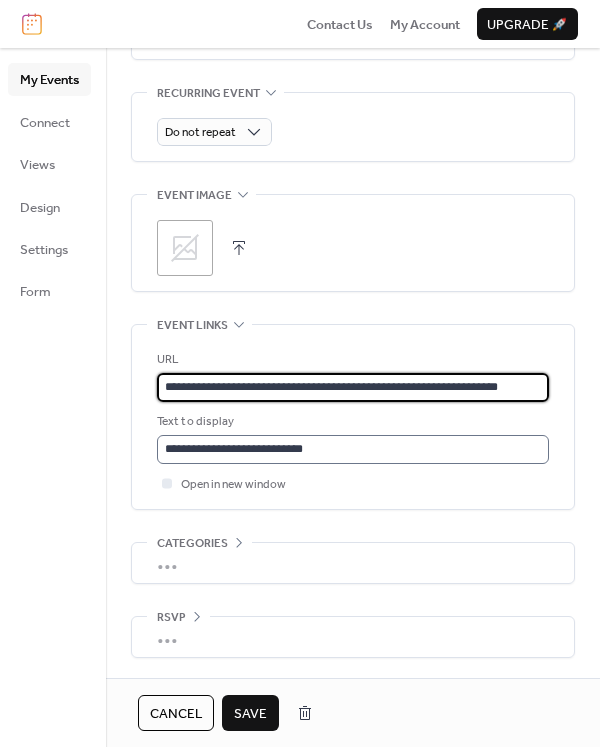 type on "**********" 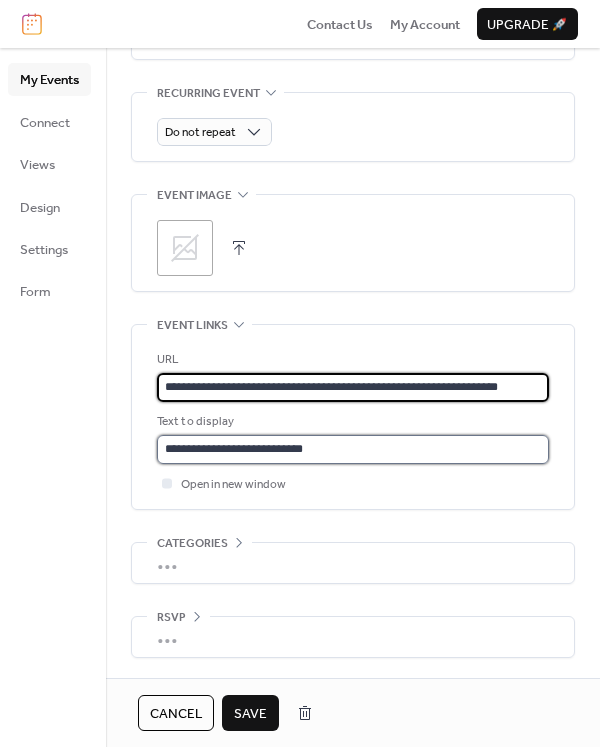 scroll, scrollTop: 0, scrollLeft: 0, axis: both 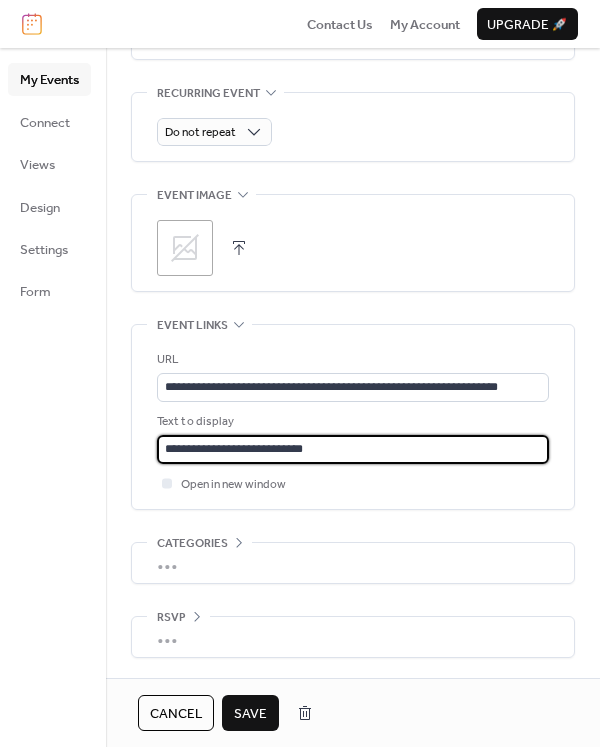 drag, startPoint x: 323, startPoint y: 446, endPoint x: 142, endPoint y: 428, distance: 181.89282 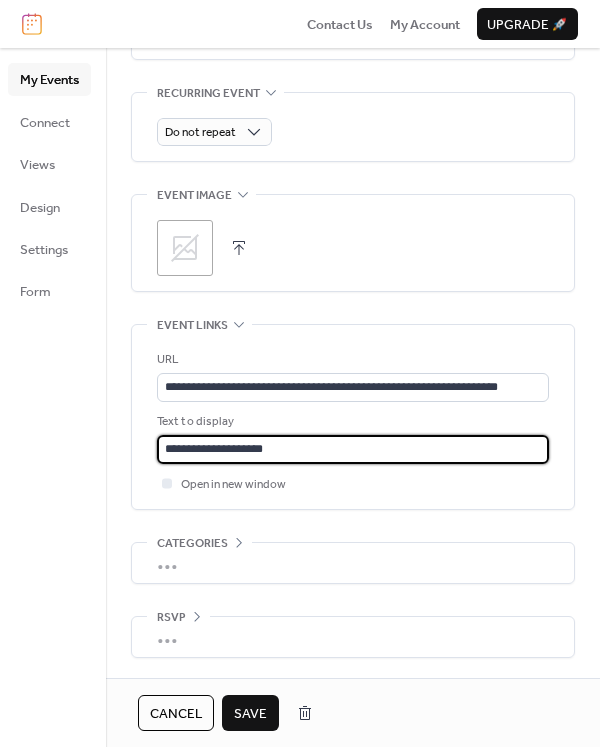 type on "**********" 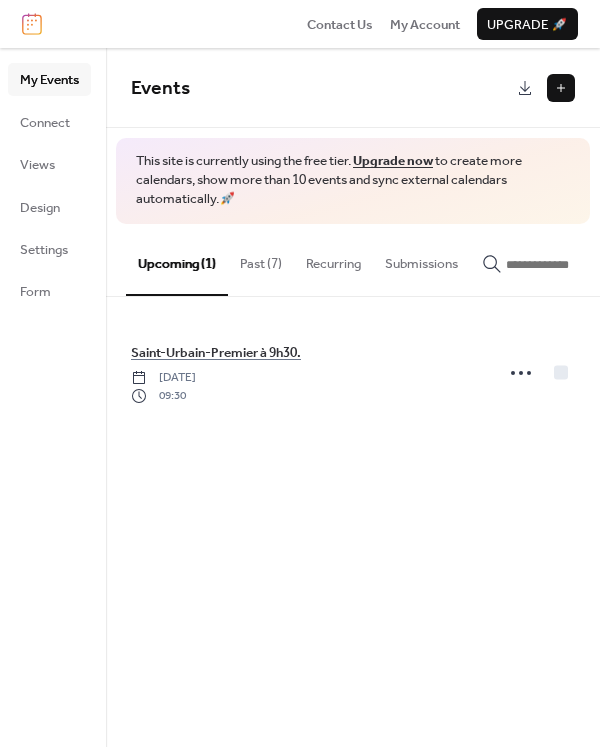 click on "Past  (7)" at bounding box center [261, 259] 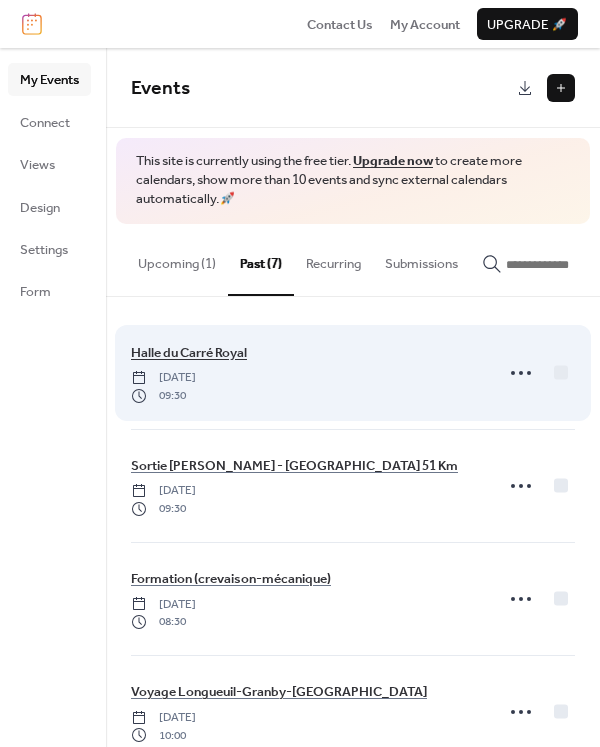 click on "Halle du Carré Royal" at bounding box center [189, 353] 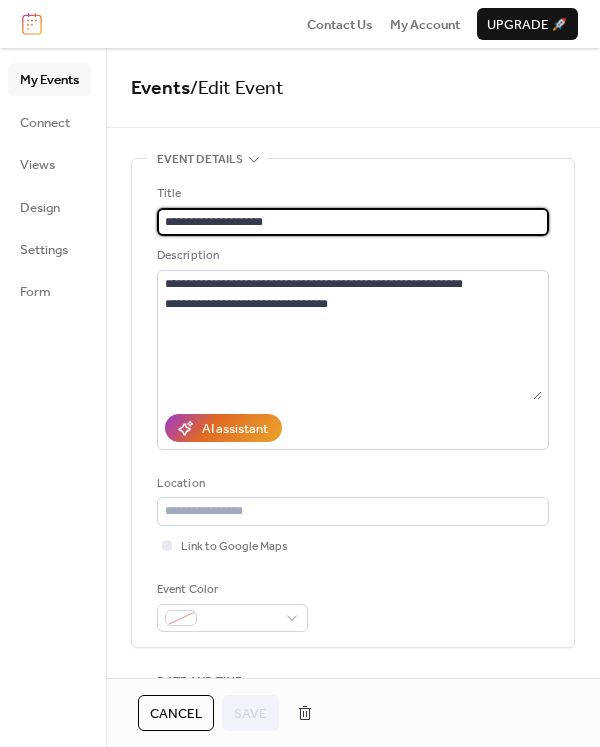 drag, startPoint x: 268, startPoint y: 224, endPoint x: 159, endPoint y: 225, distance: 109.004585 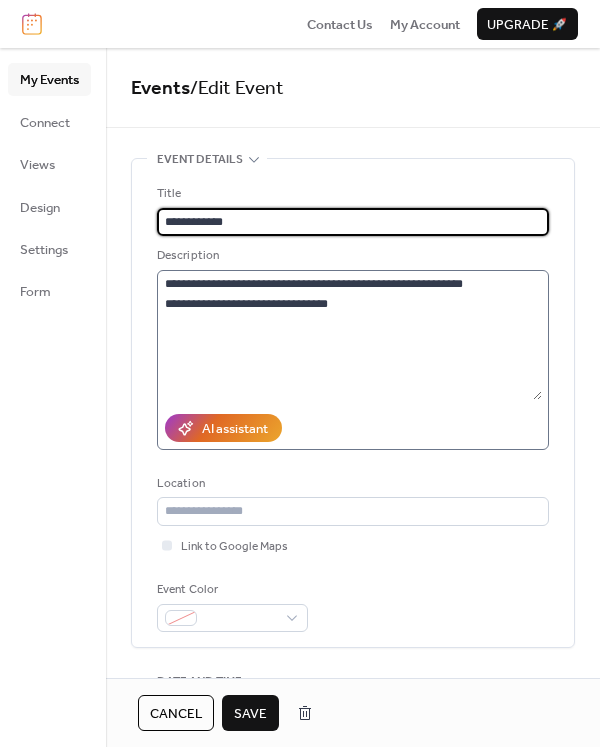 type on "**********" 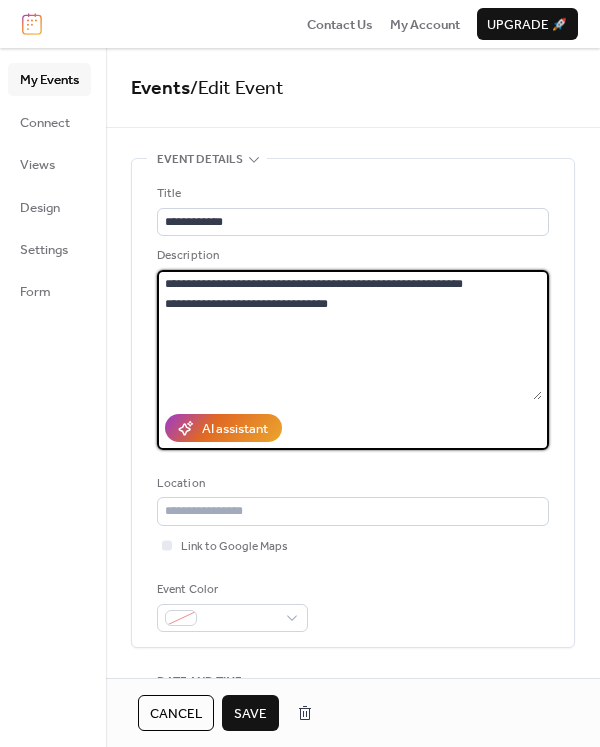 drag, startPoint x: 226, startPoint y: 303, endPoint x: 310, endPoint y: 307, distance: 84.095184 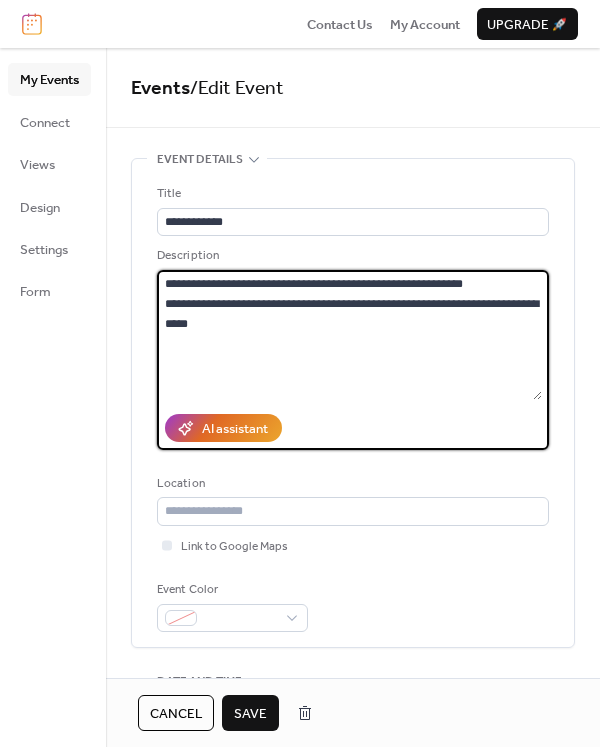 type on "**********" 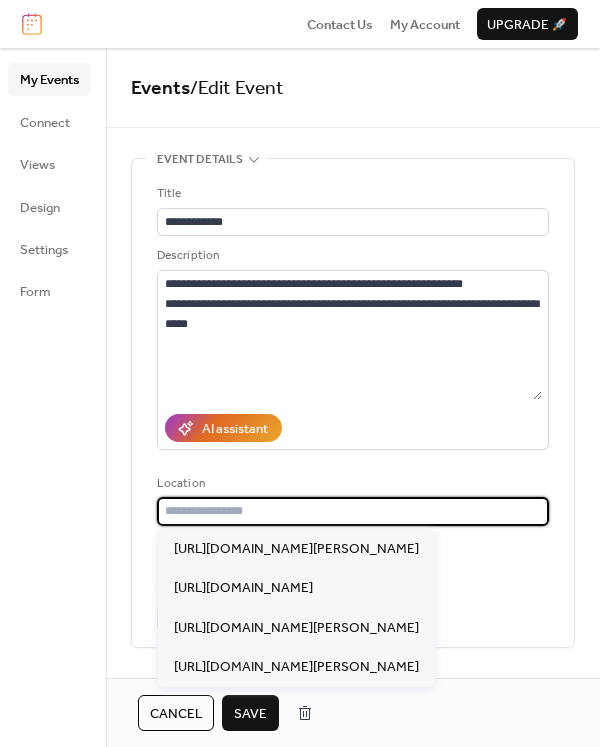 click at bounding box center [353, 511] 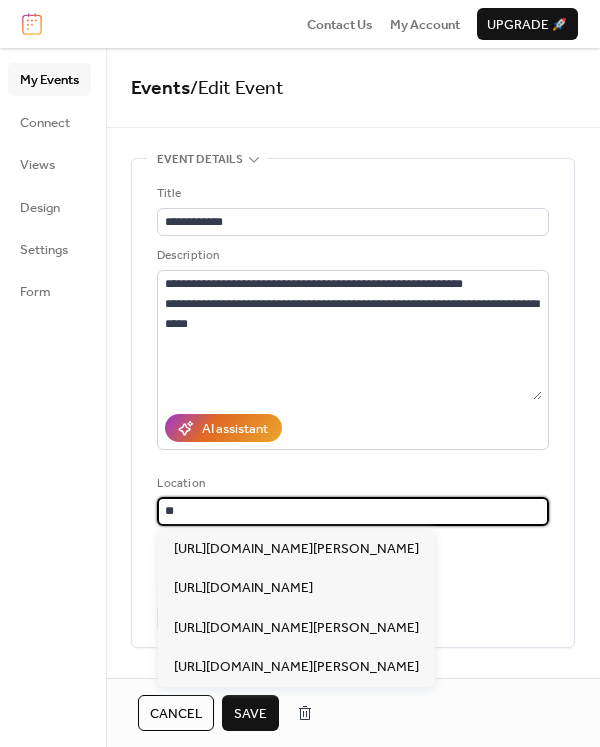 type on "*" 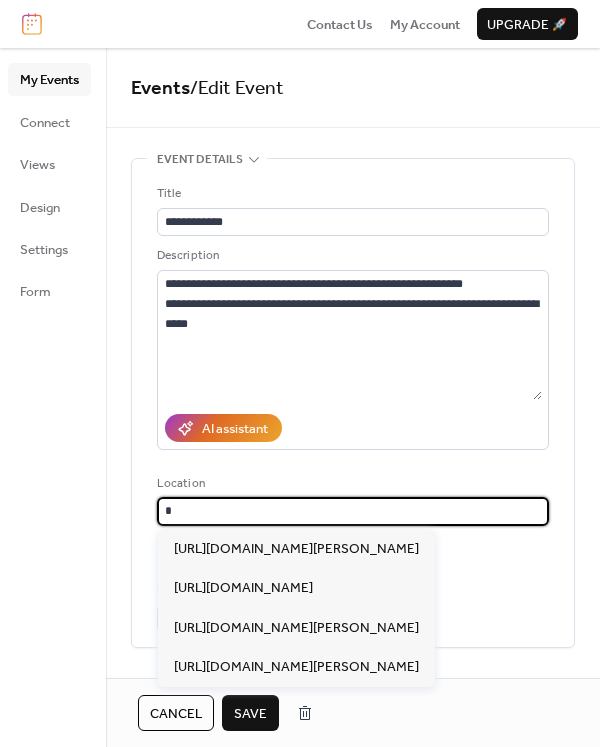 type 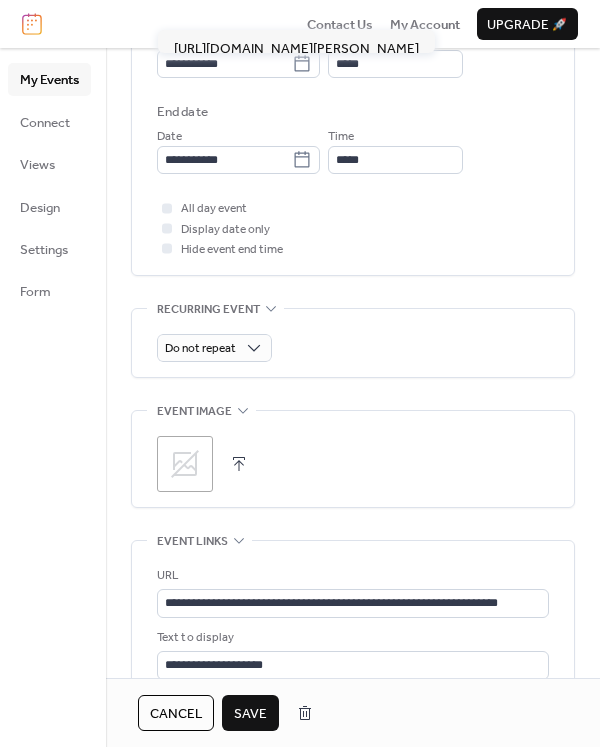 scroll, scrollTop: 800, scrollLeft: 0, axis: vertical 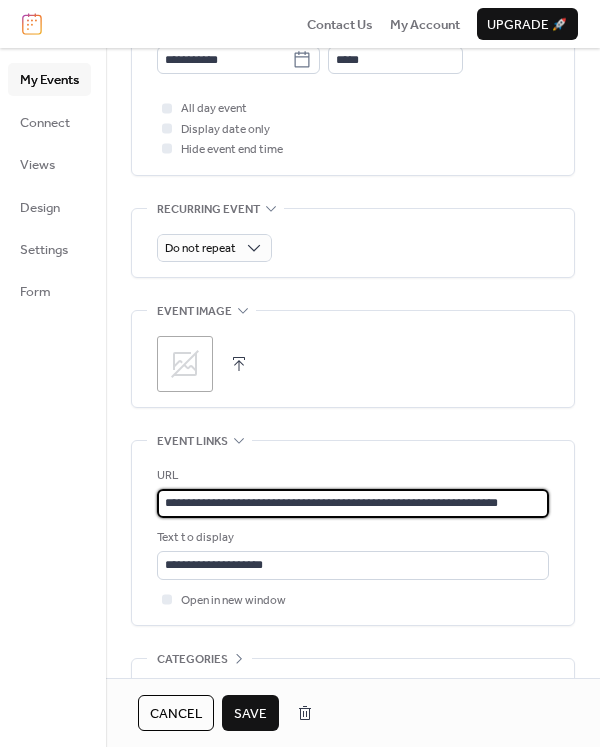 drag, startPoint x: 163, startPoint y: 501, endPoint x: 554, endPoint y: 497, distance: 391.02045 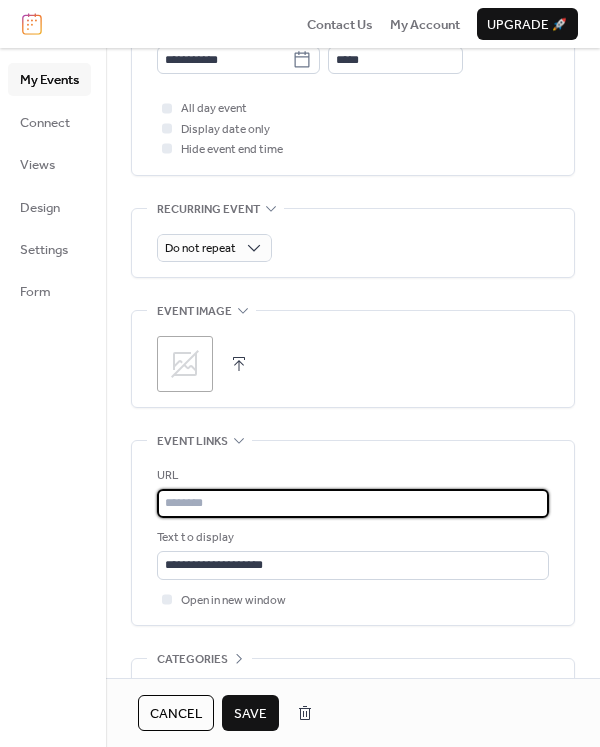 paste on "**********" 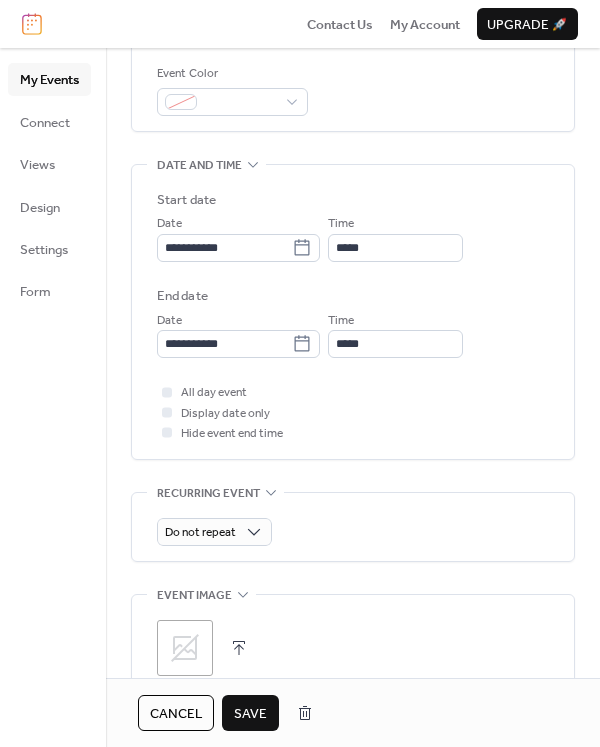 scroll, scrollTop: 400, scrollLeft: 0, axis: vertical 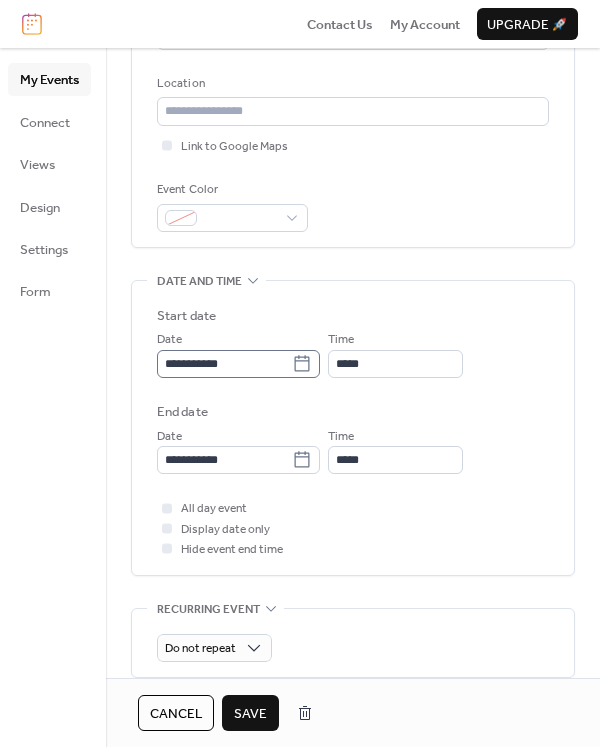 type on "**********" 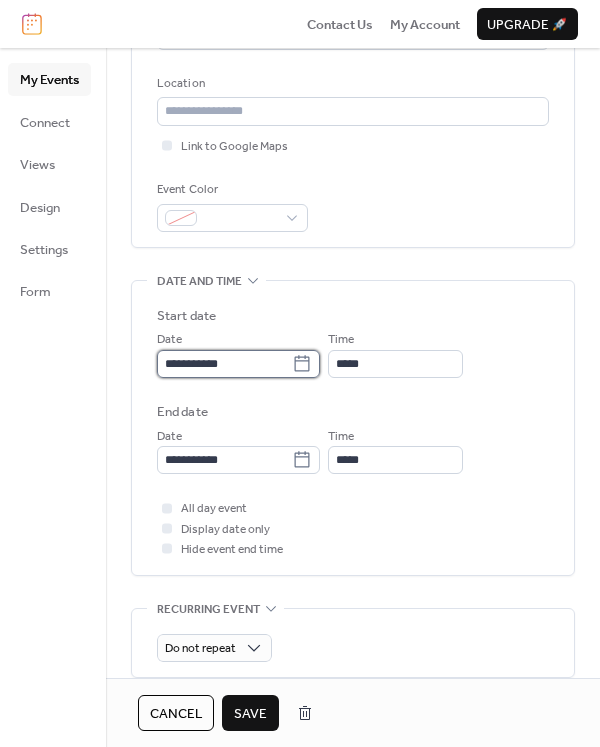 click on "**********" at bounding box center (224, 364) 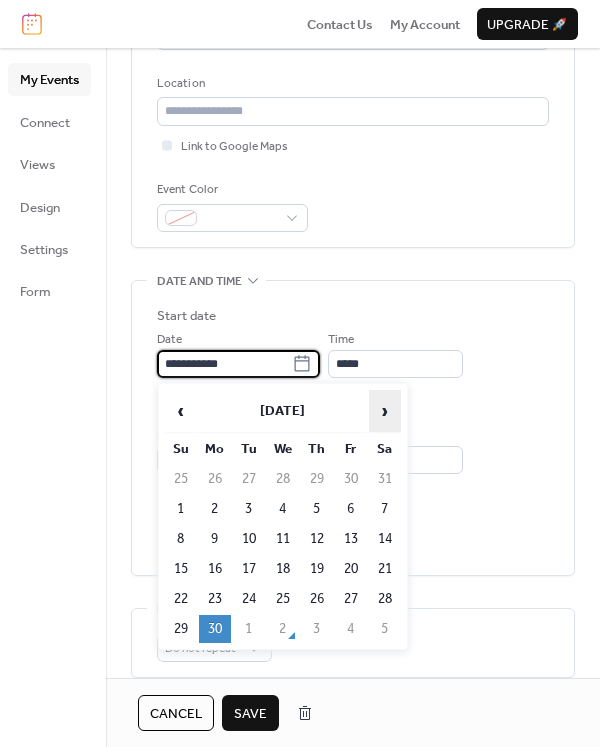 click on "›" at bounding box center [385, 411] 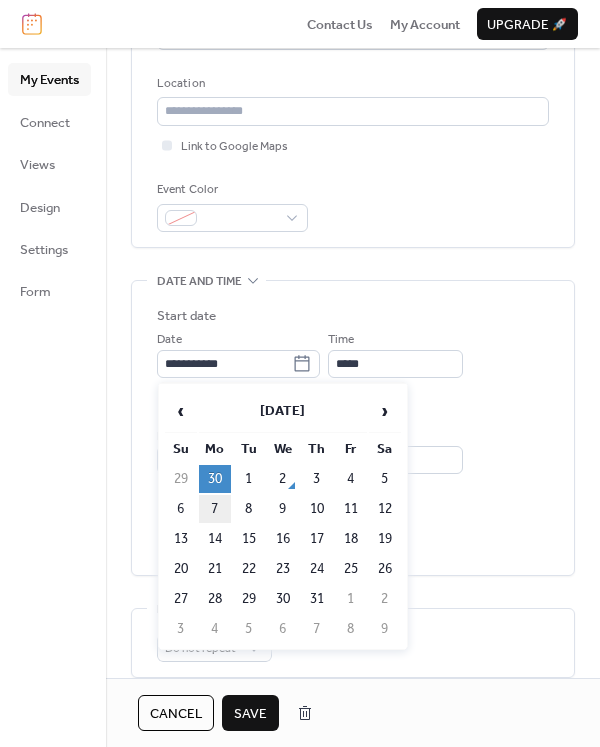 click on "7" at bounding box center (215, 509) 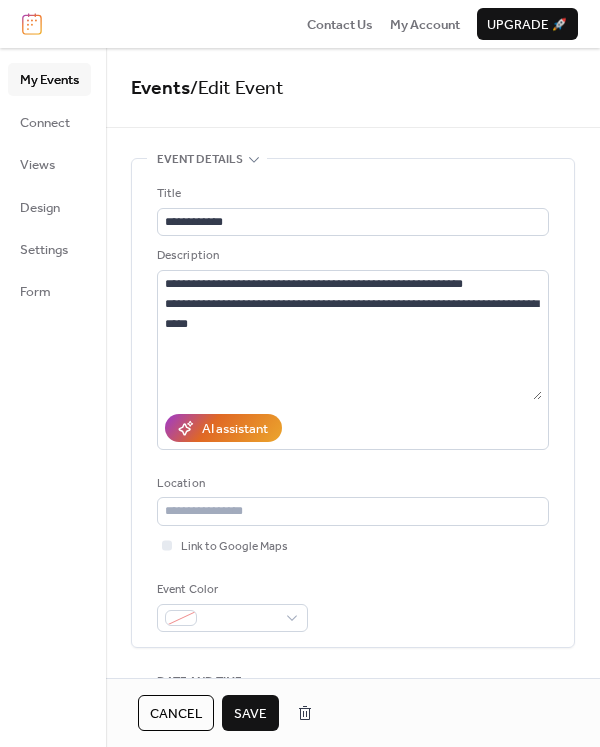 scroll, scrollTop: 400, scrollLeft: 0, axis: vertical 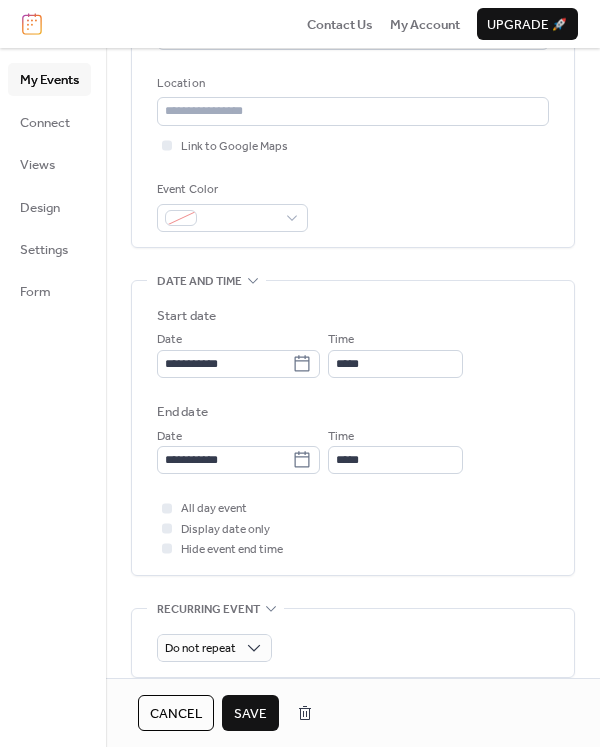 click on "Save" at bounding box center (250, 713) 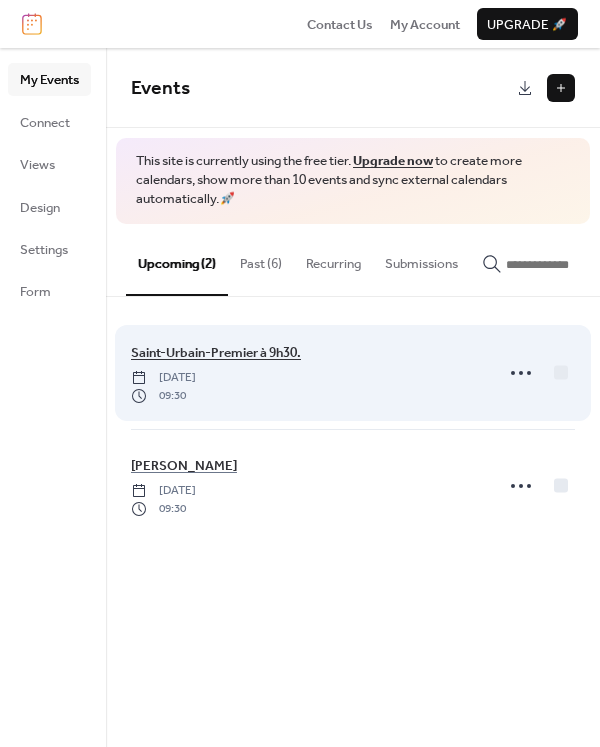click on "Saint-Urbain-Premier à 9h30." at bounding box center (216, 353) 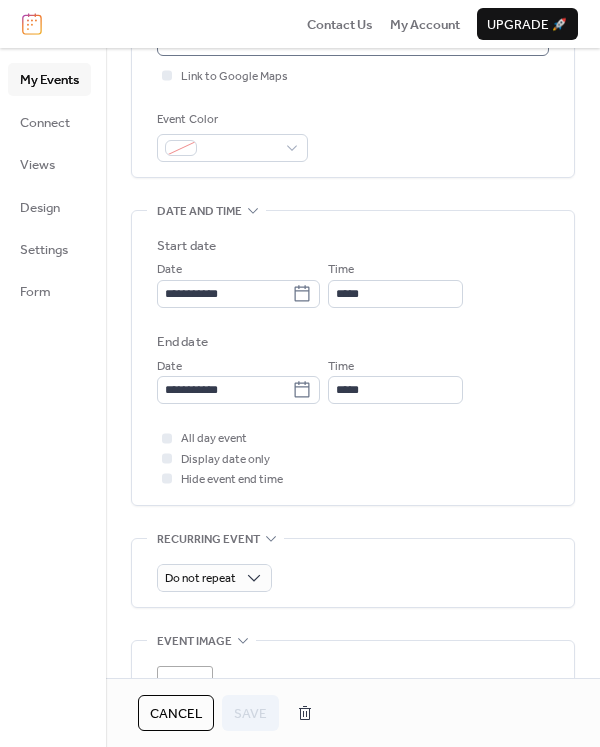 scroll, scrollTop: 500, scrollLeft: 0, axis: vertical 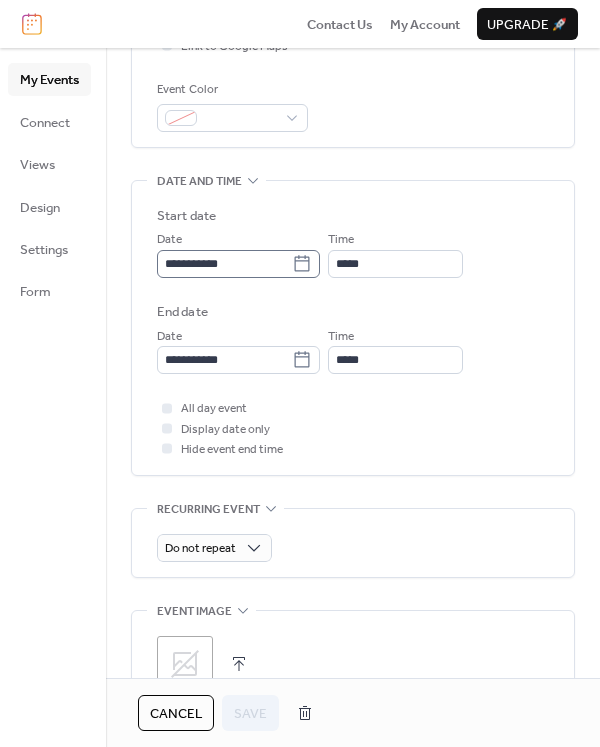 click 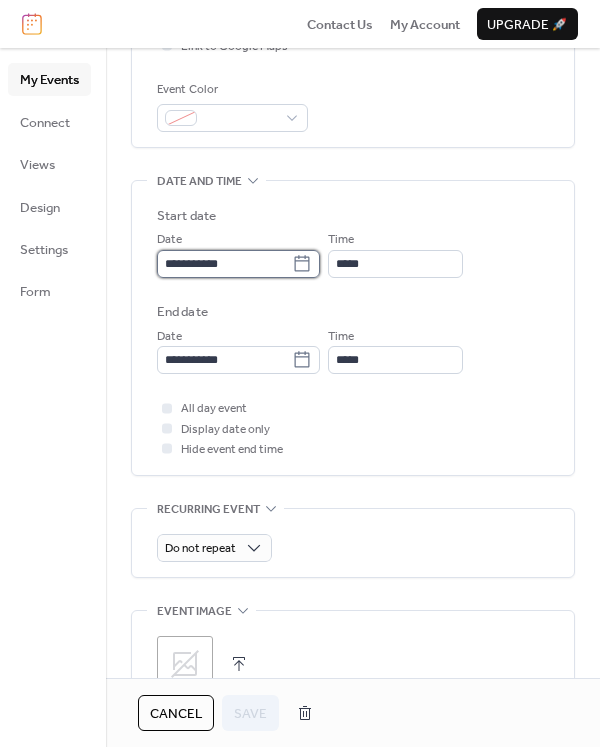 click on "**********" at bounding box center (224, 264) 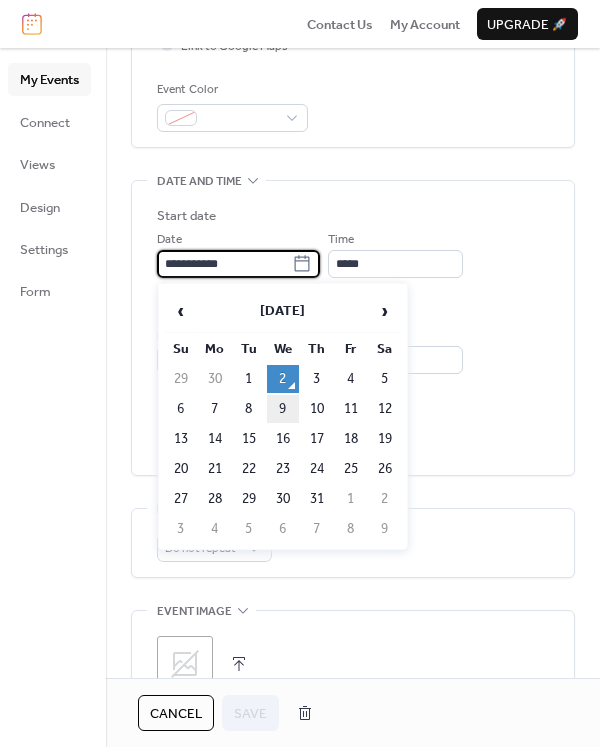 click on "9" at bounding box center (283, 409) 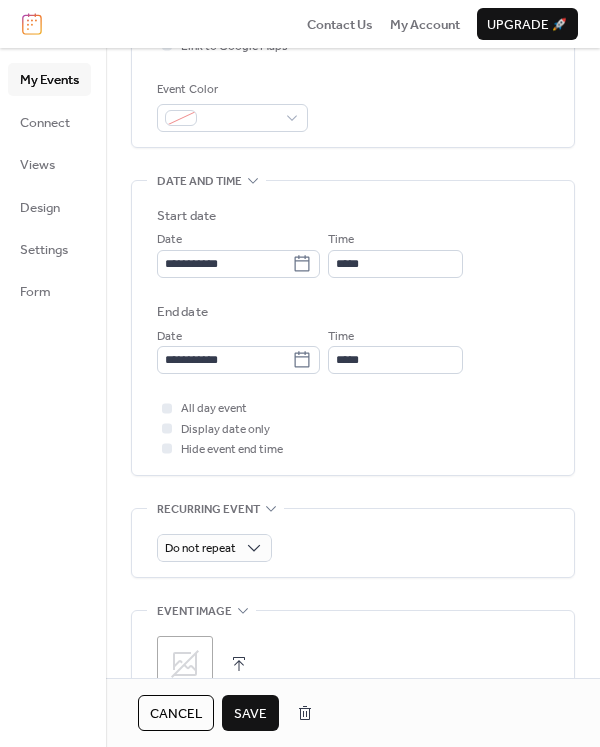 click on "Save" at bounding box center (250, 714) 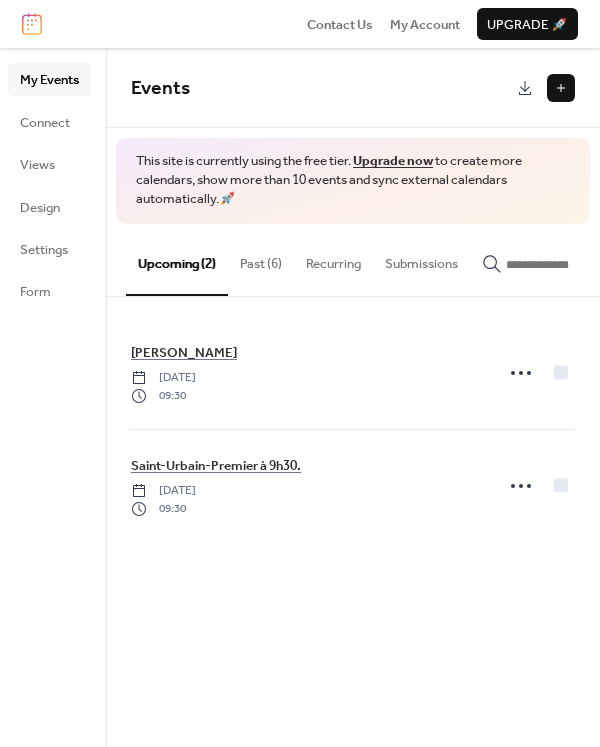 click on "Past  (6)" at bounding box center [261, 259] 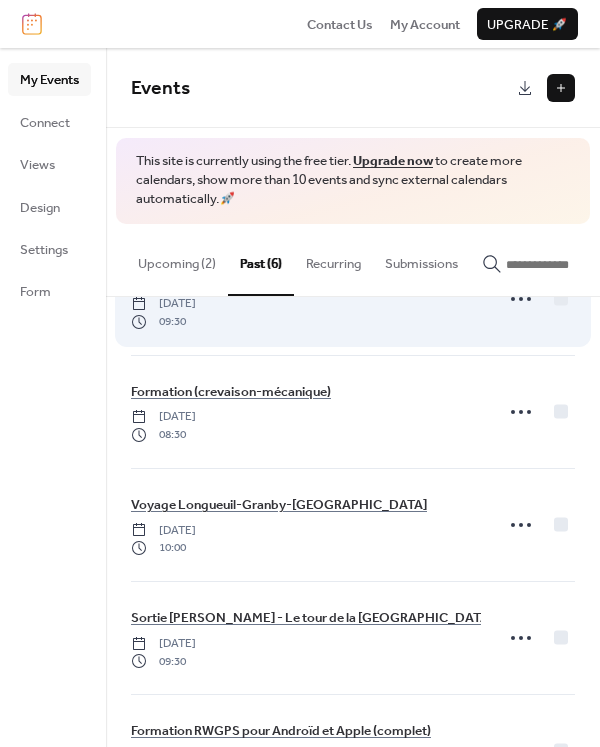 scroll, scrollTop: 0, scrollLeft: 0, axis: both 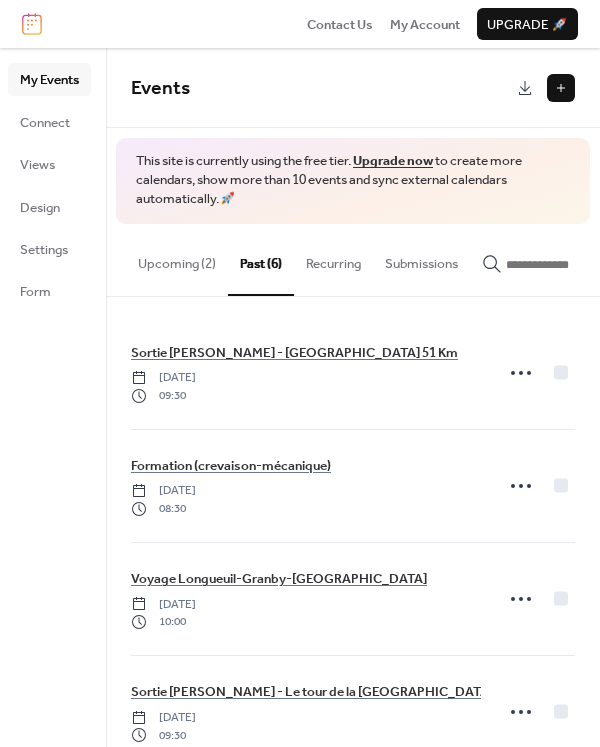 click on "Recurring" at bounding box center [333, 259] 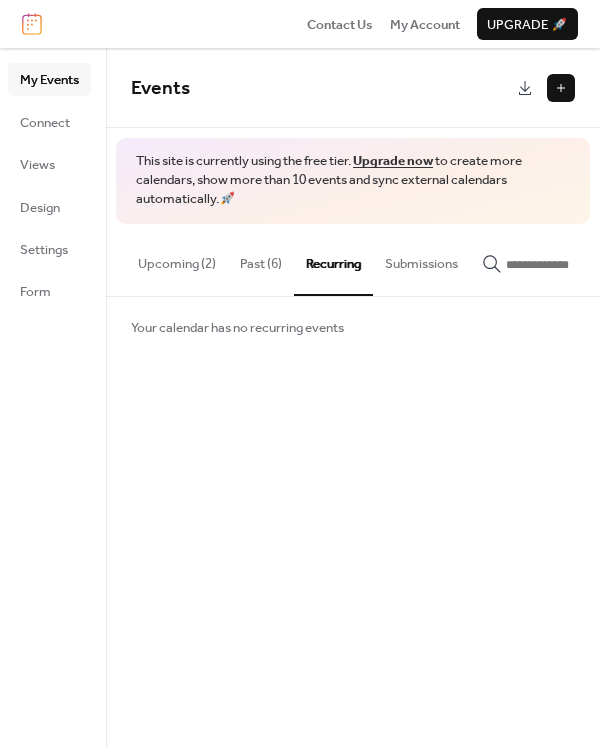 click on "Upcoming  (2)" at bounding box center [177, 259] 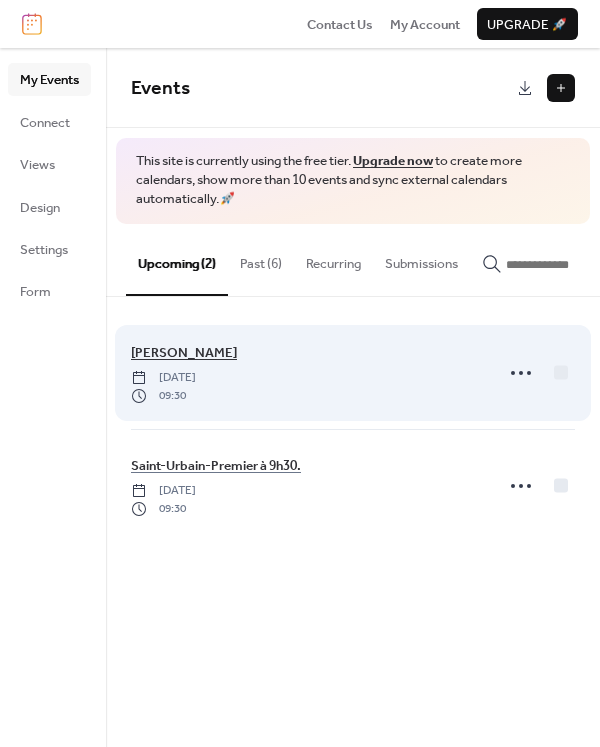 click on "[PERSON_NAME]" at bounding box center (184, 353) 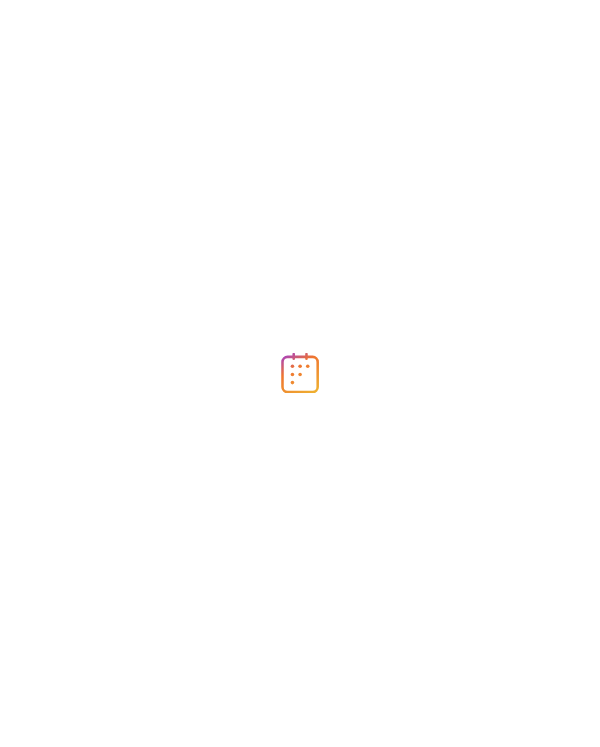 scroll, scrollTop: 0, scrollLeft: 0, axis: both 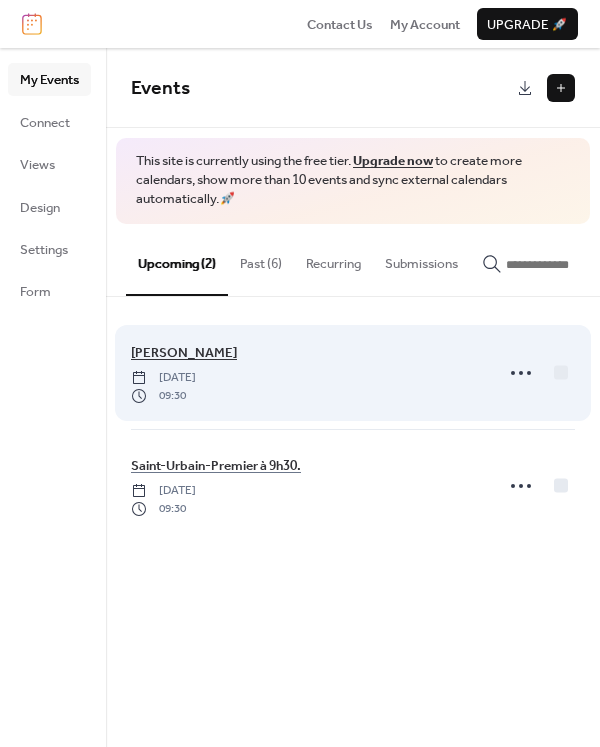 click on "[PERSON_NAME]" at bounding box center (184, 353) 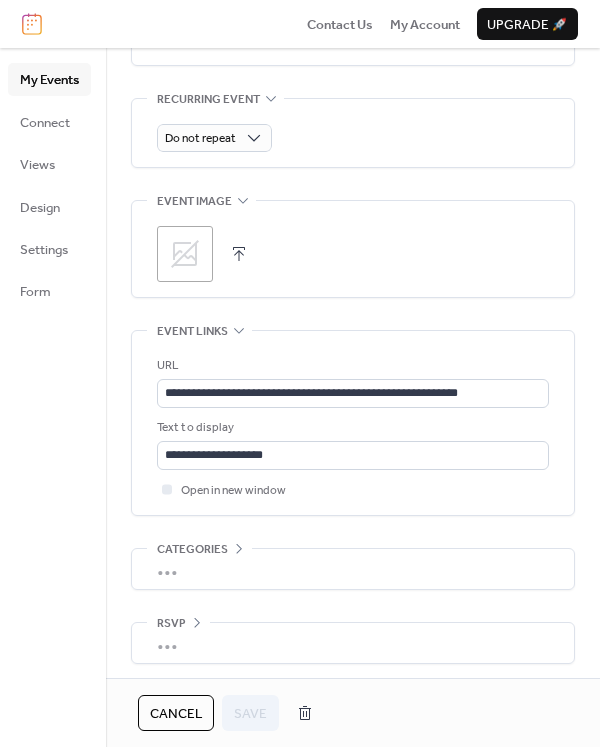 scroll, scrollTop: 916, scrollLeft: 0, axis: vertical 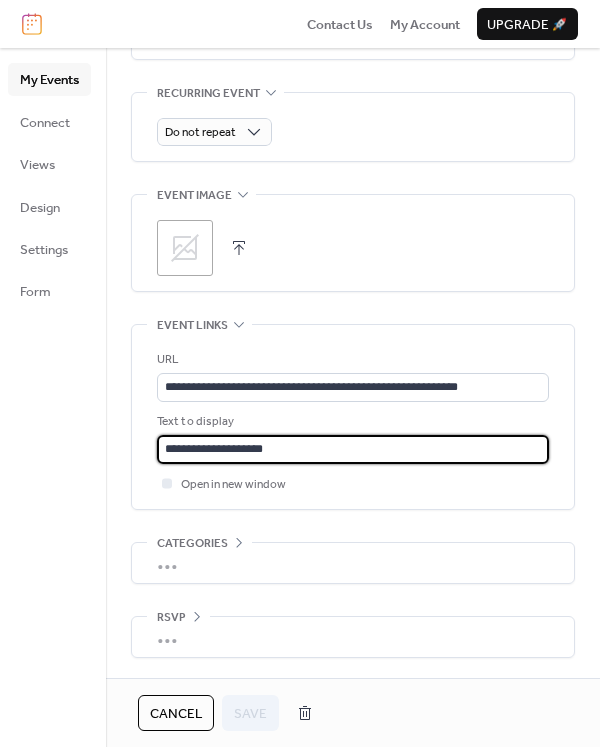 drag, startPoint x: 272, startPoint y: 448, endPoint x: 153, endPoint y: 459, distance: 119.507324 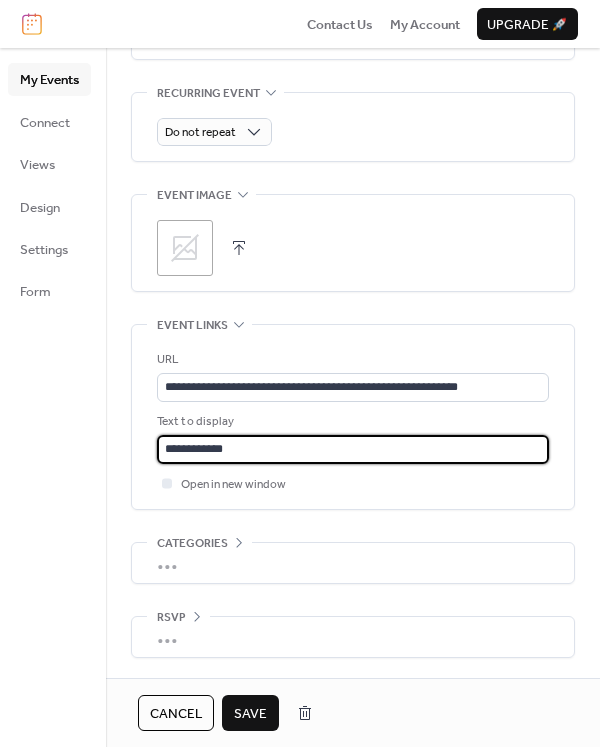 type on "**********" 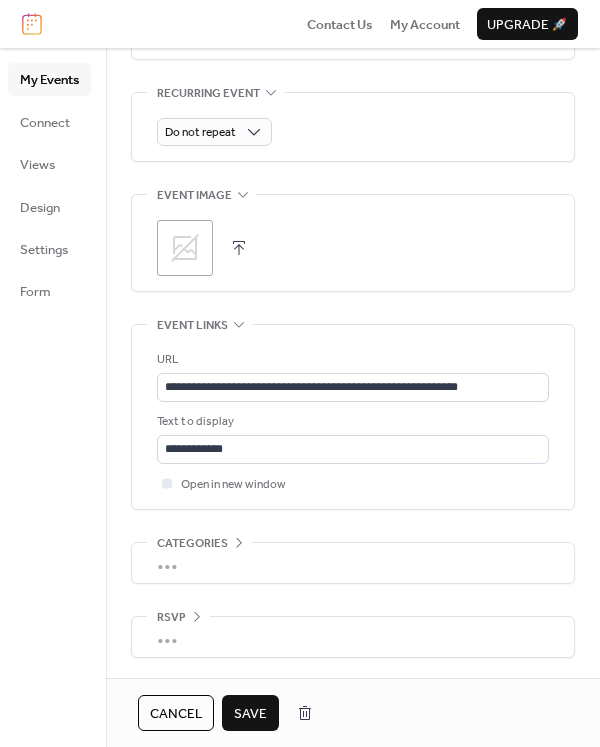 click on "Save" at bounding box center (250, 714) 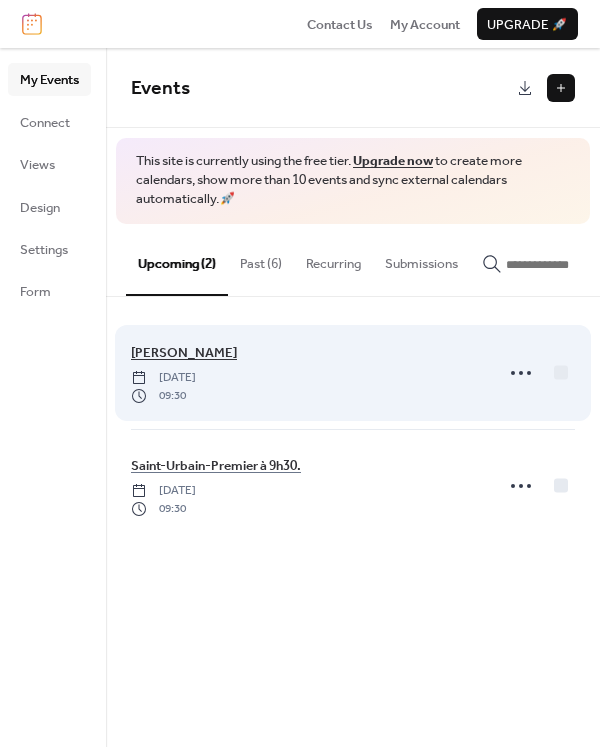 click on "[PERSON_NAME]" at bounding box center [184, 353] 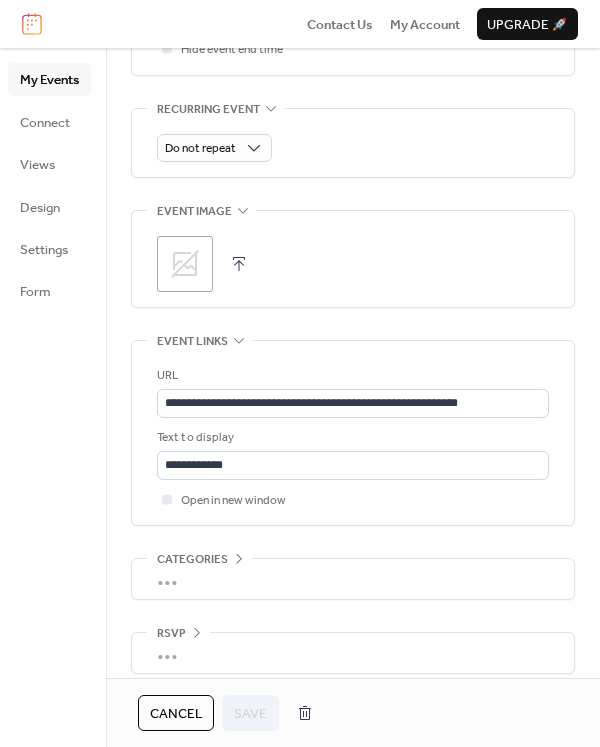 scroll, scrollTop: 916, scrollLeft: 0, axis: vertical 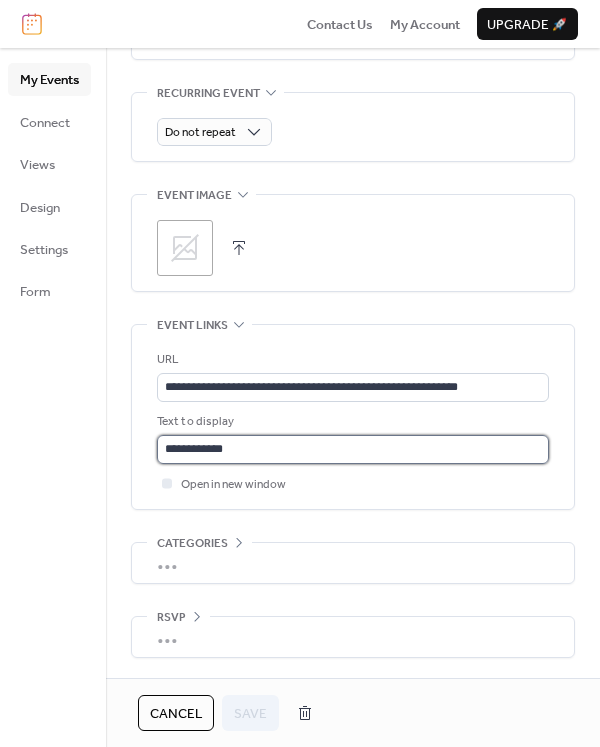 click on "**********" at bounding box center (353, 449) 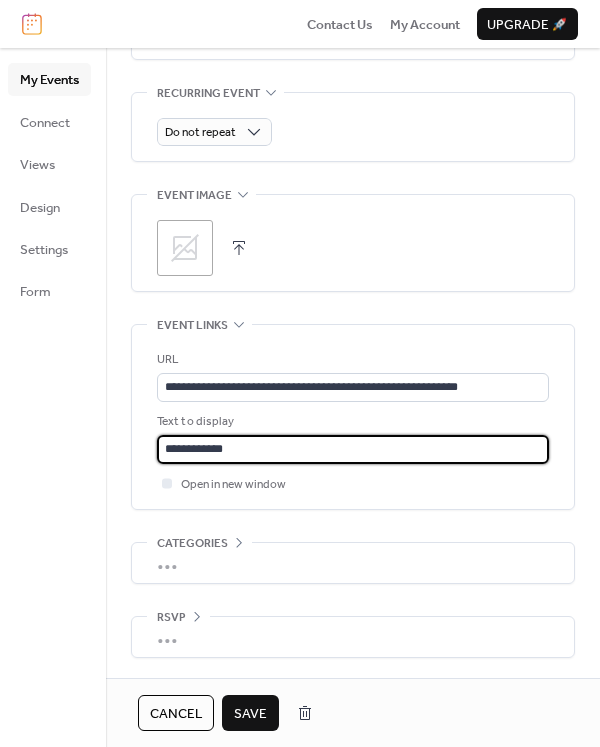 type on "**********" 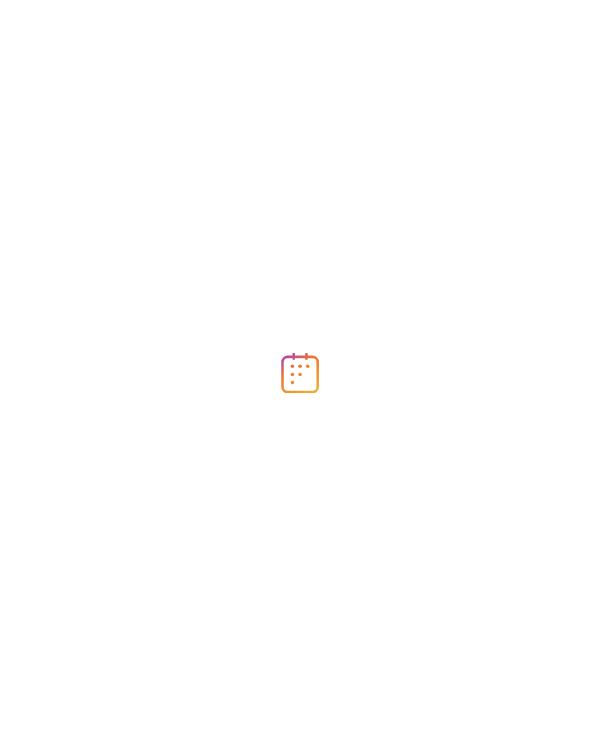 scroll, scrollTop: 0, scrollLeft: 0, axis: both 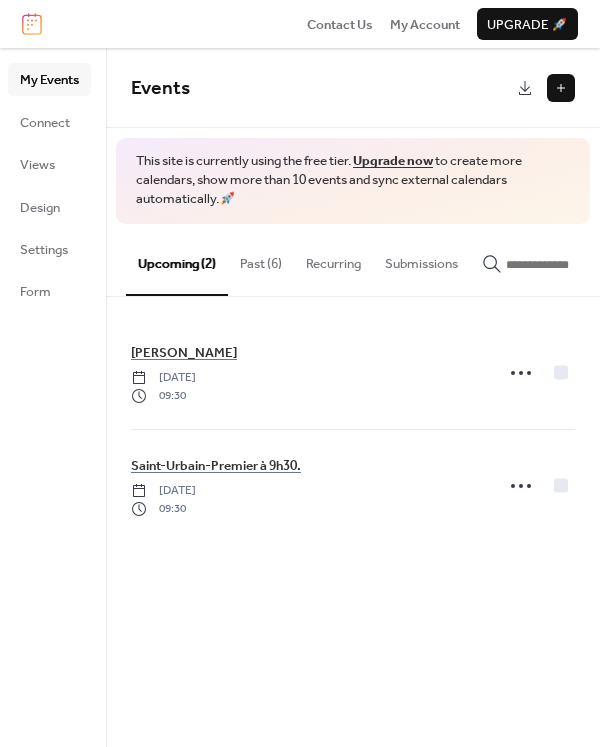 click on "Past  (6)" at bounding box center [261, 259] 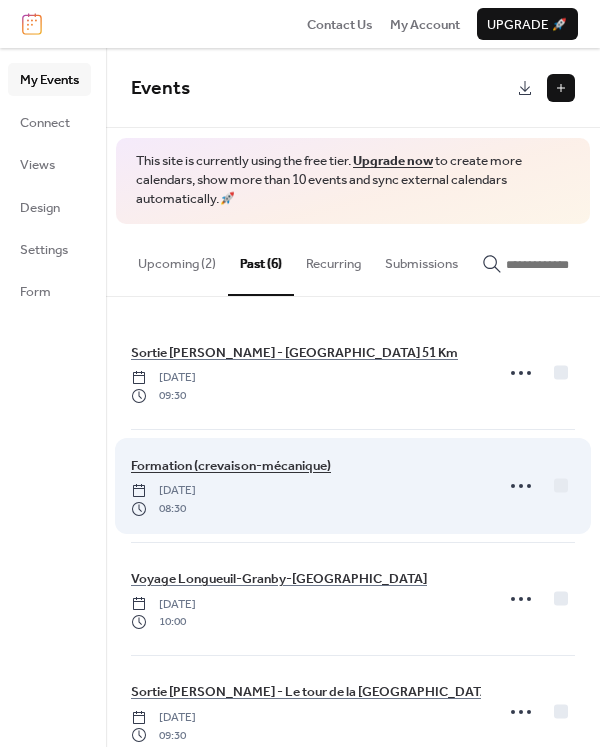 click on "Formation (crevaison-mécanique)" at bounding box center (231, 466) 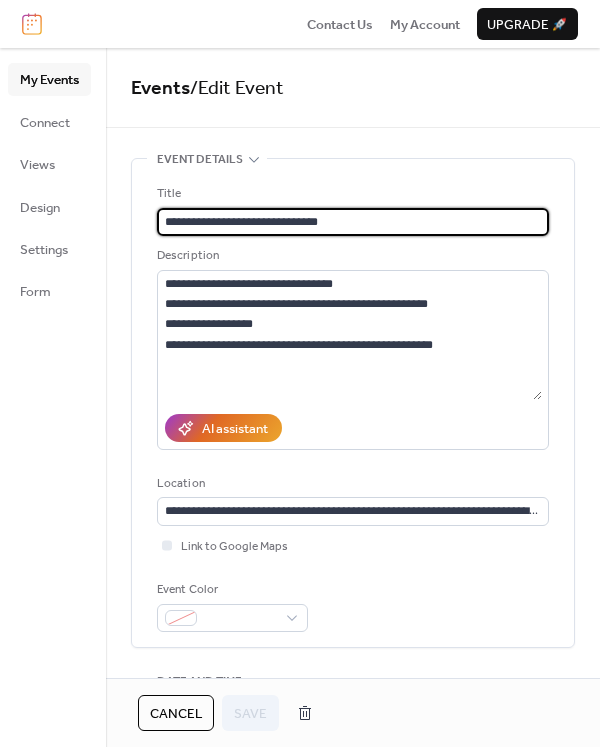 drag, startPoint x: 219, startPoint y: 218, endPoint x: 463, endPoint y: 222, distance: 244.03279 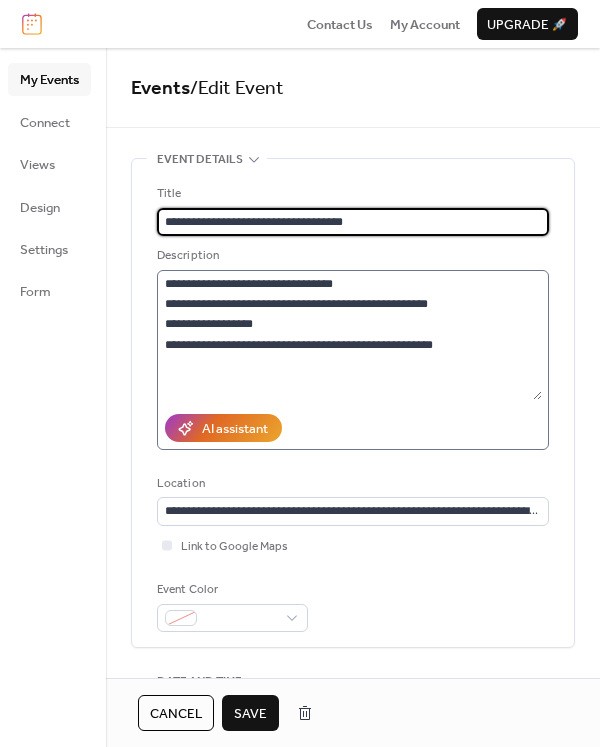 type on "**********" 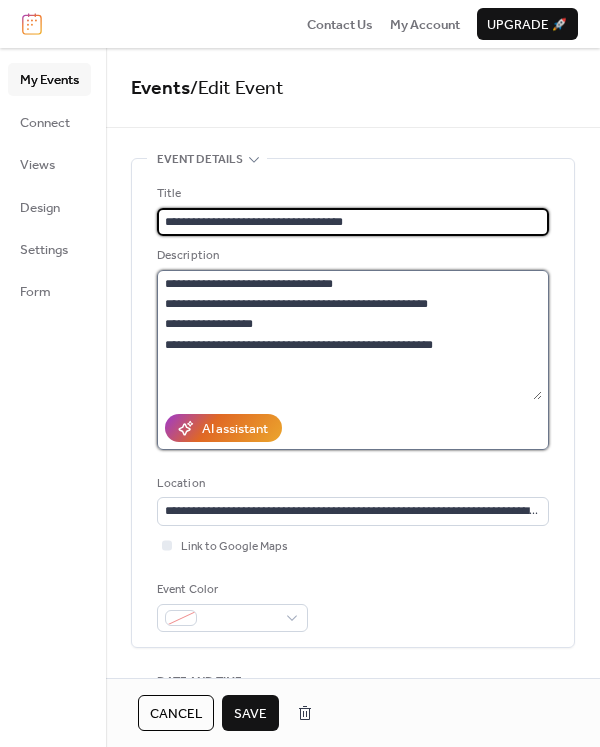 click on "**********" at bounding box center [349, 335] 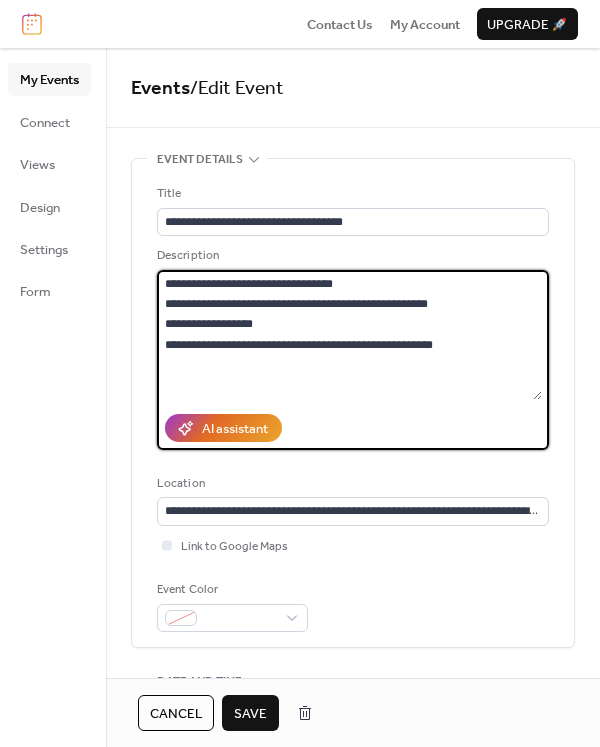 drag, startPoint x: 448, startPoint y: 341, endPoint x: 164, endPoint y: 345, distance: 284.02817 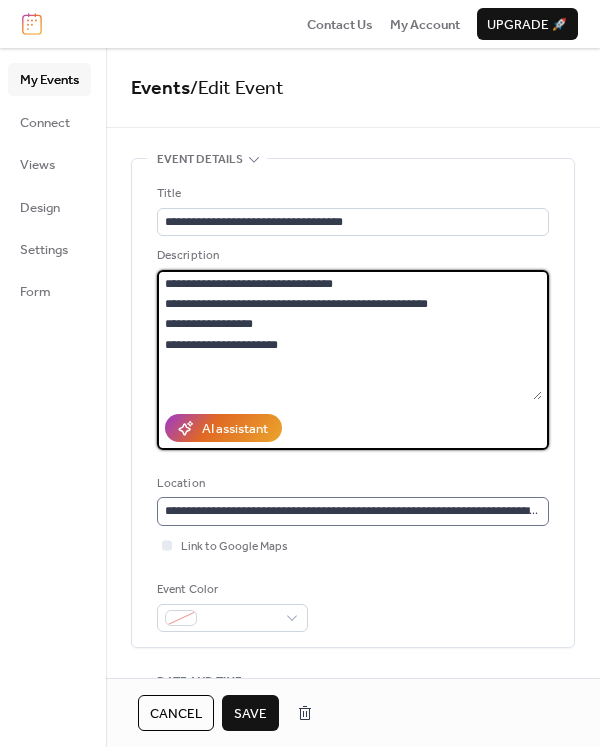 type on "**********" 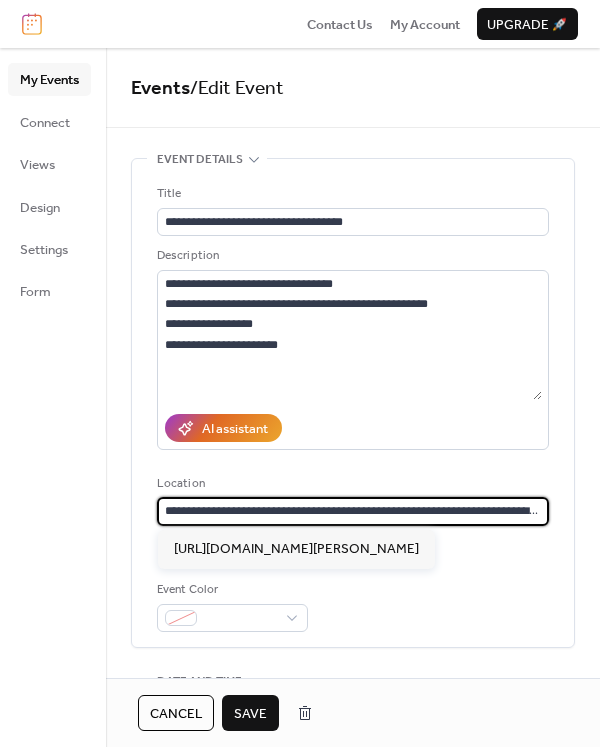 click on "**********" at bounding box center (353, 511) 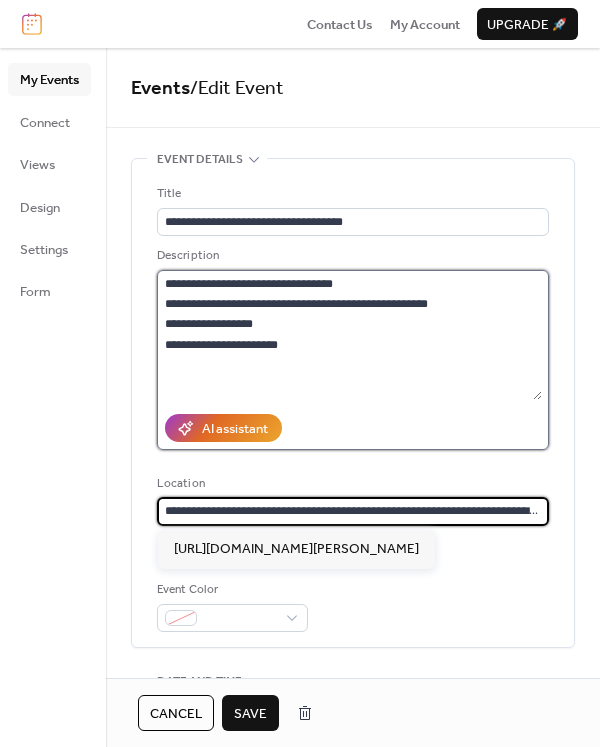 type 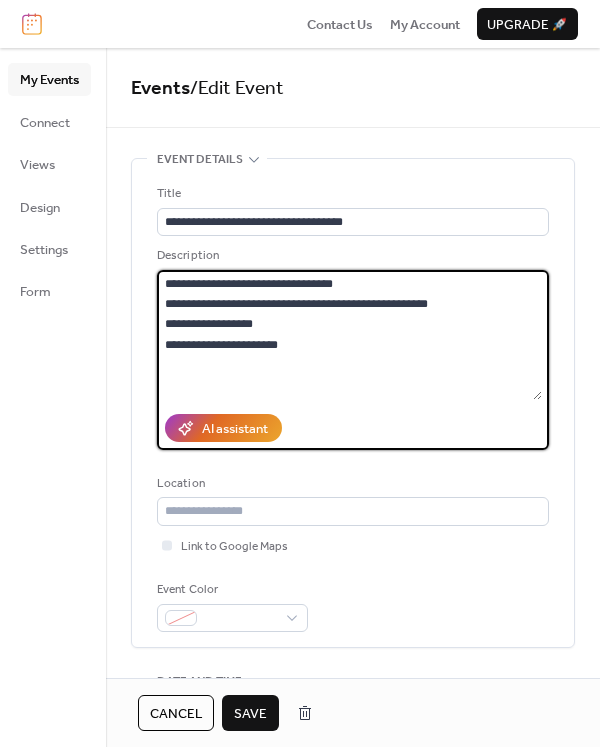 click on "**********" at bounding box center [349, 335] 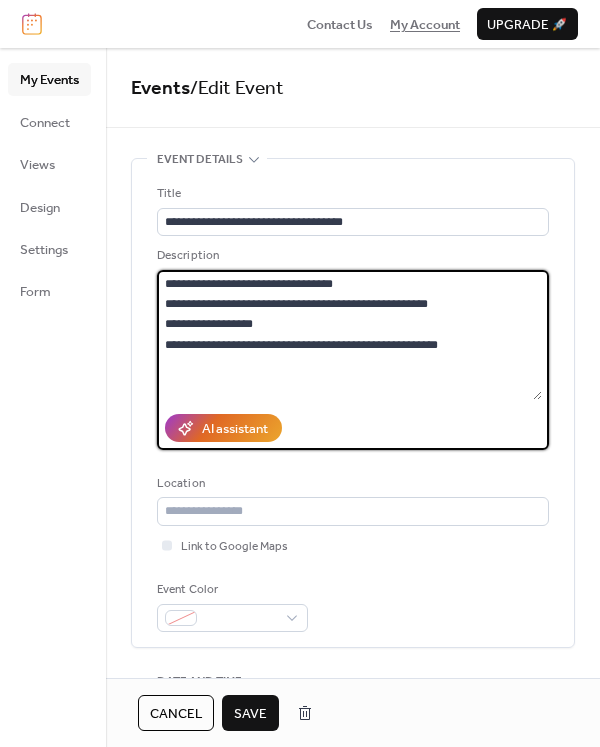 type on "**********" 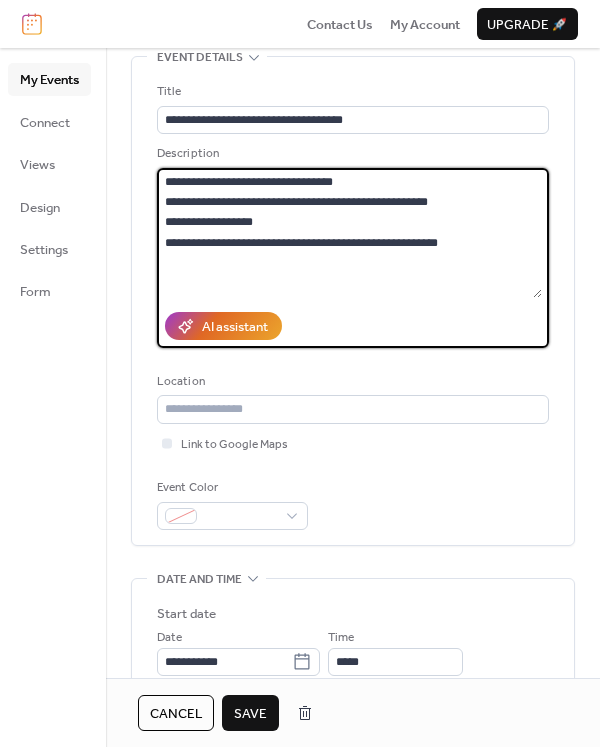 scroll, scrollTop: 200, scrollLeft: 0, axis: vertical 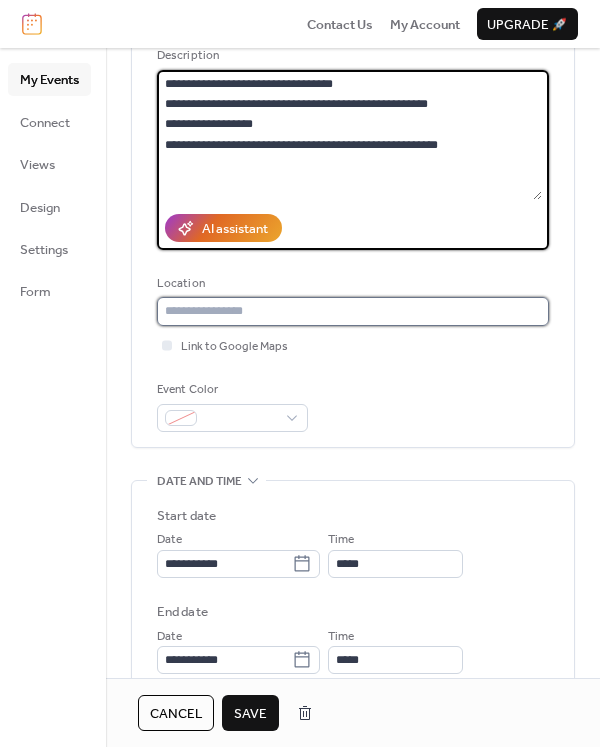 click at bounding box center (353, 311) 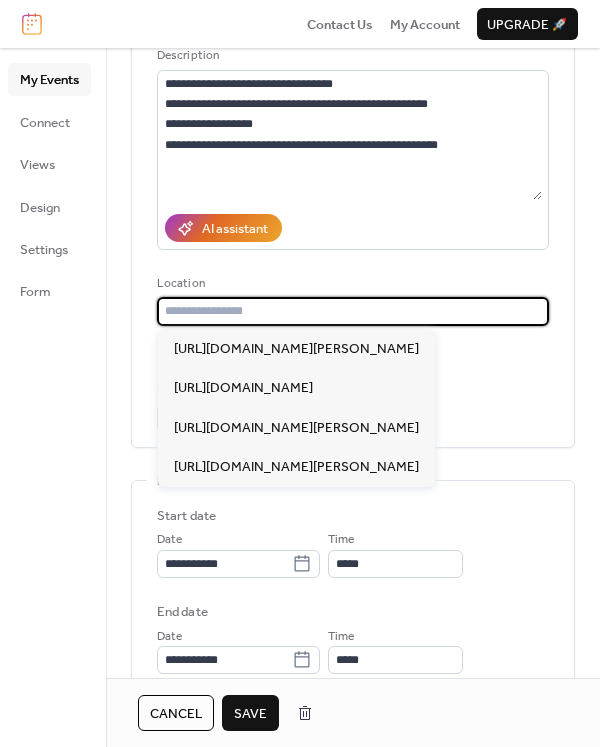 paste on "**********" 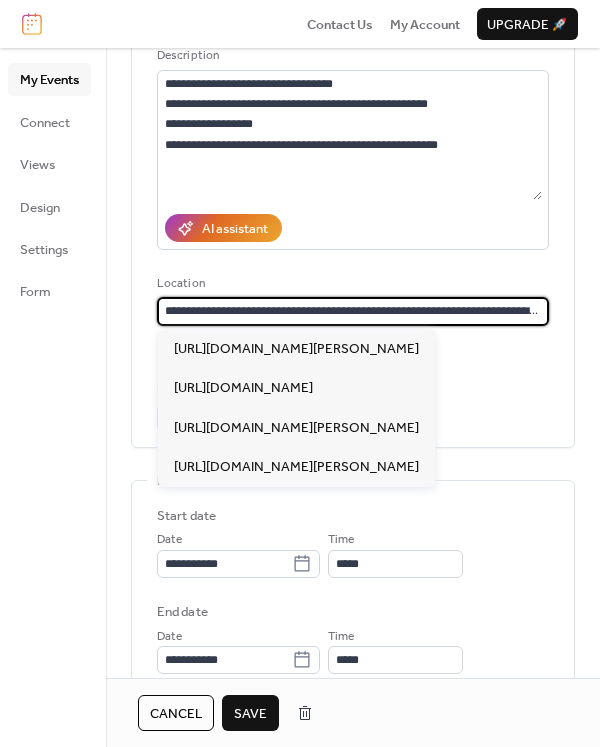 scroll, scrollTop: 0, scrollLeft: 1263, axis: horizontal 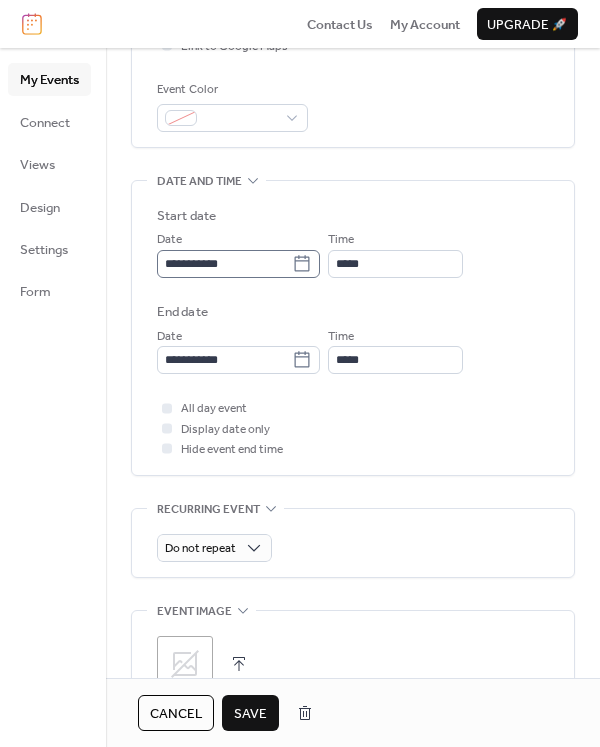 type on "**********" 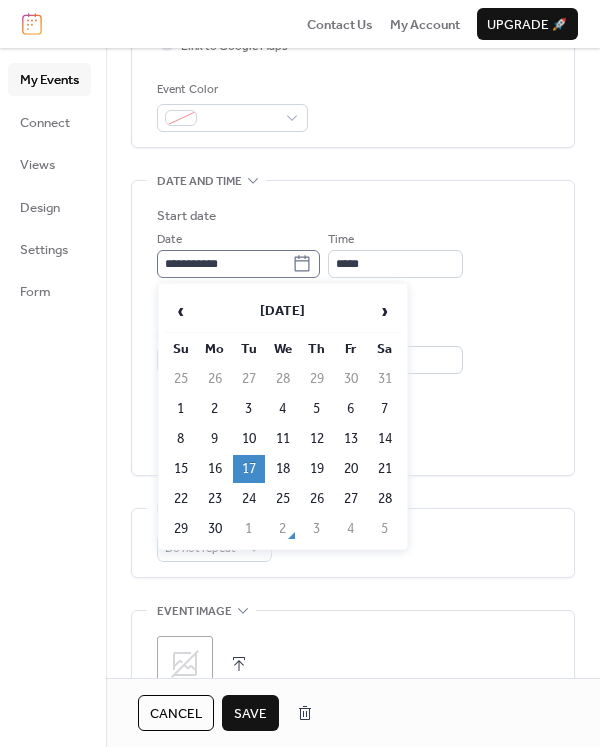 click 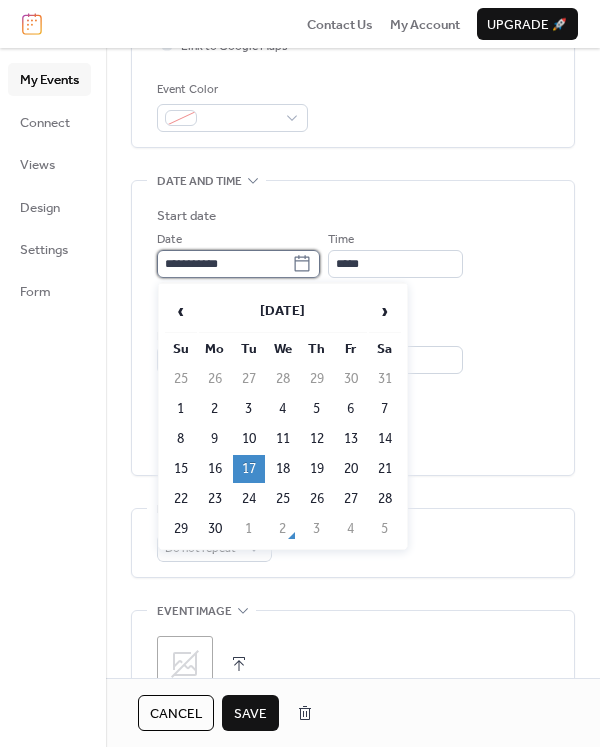 click on "**********" at bounding box center [224, 264] 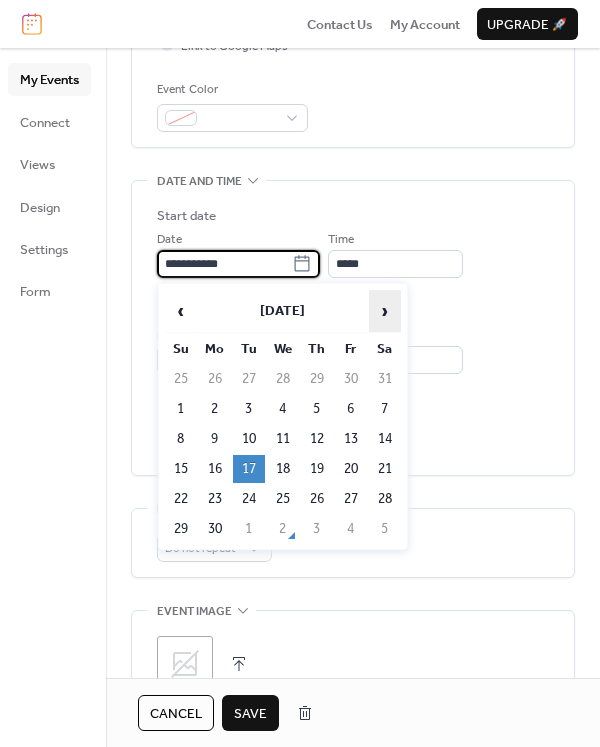 click on "›" at bounding box center [385, 311] 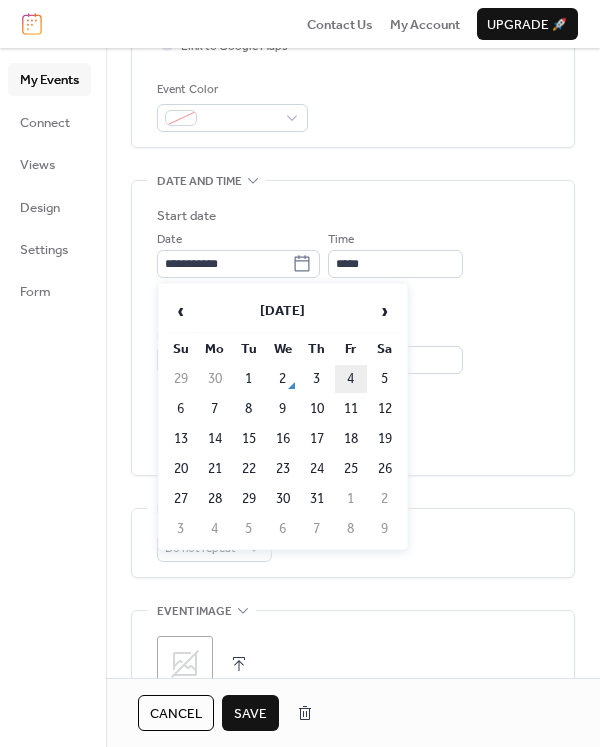 click on "4" at bounding box center [351, 379] 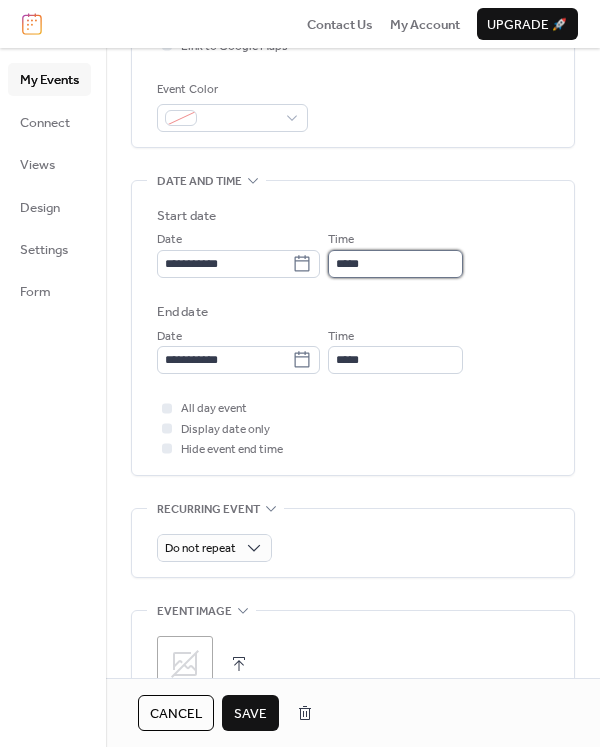 click on "*****" at bounding box center (395, 264) 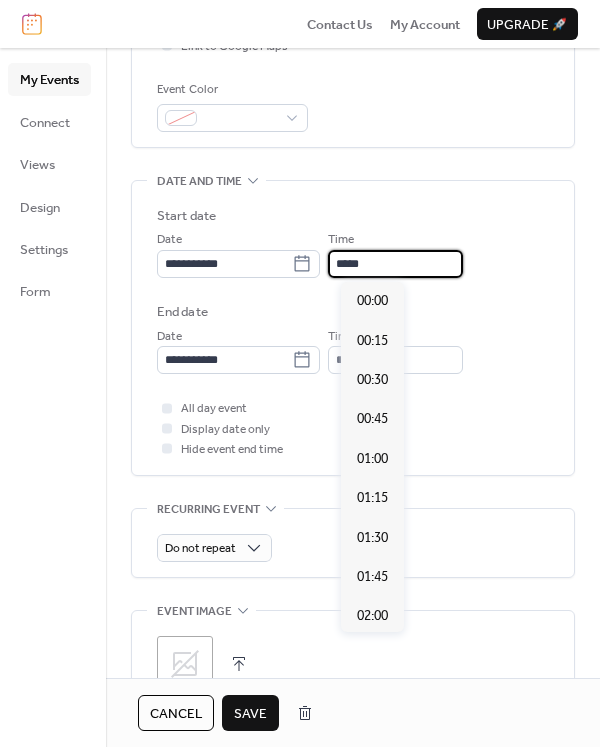 scroll, scrollTop: 1340, scrollLeft: 0, axis: vertical 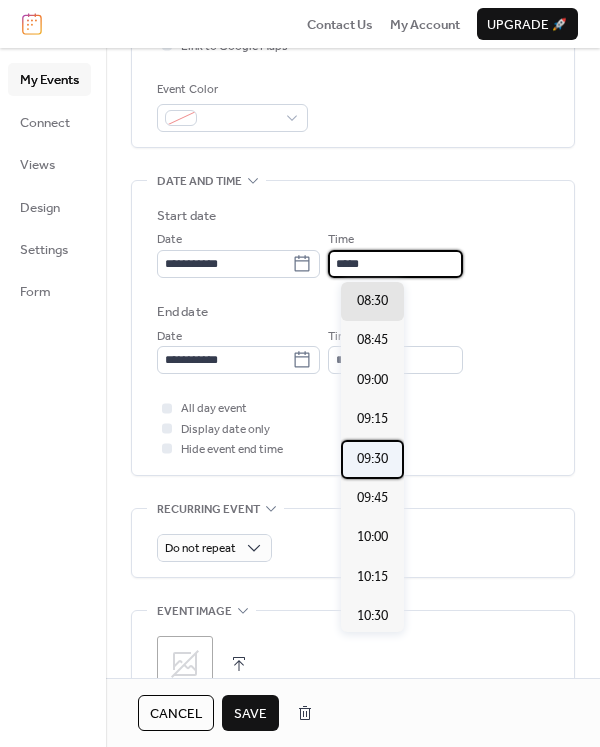 click on "09:30" at bounding box center [372, 459] 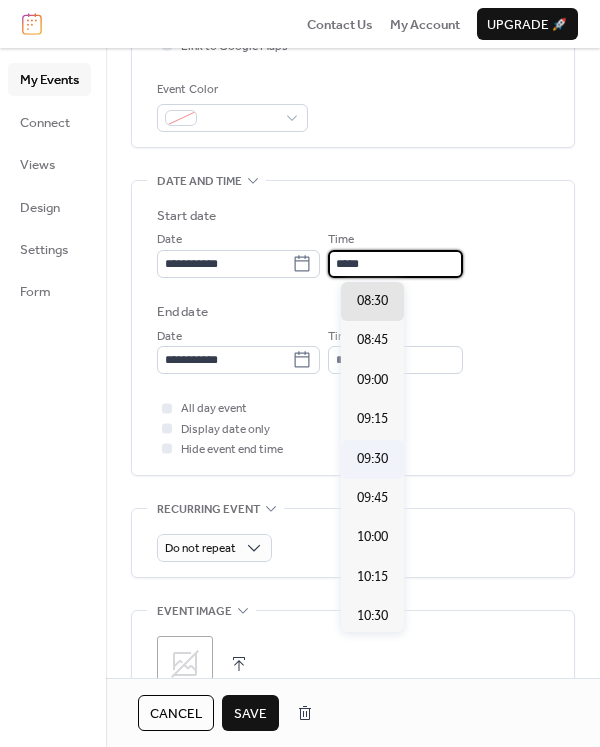 type on "*****" 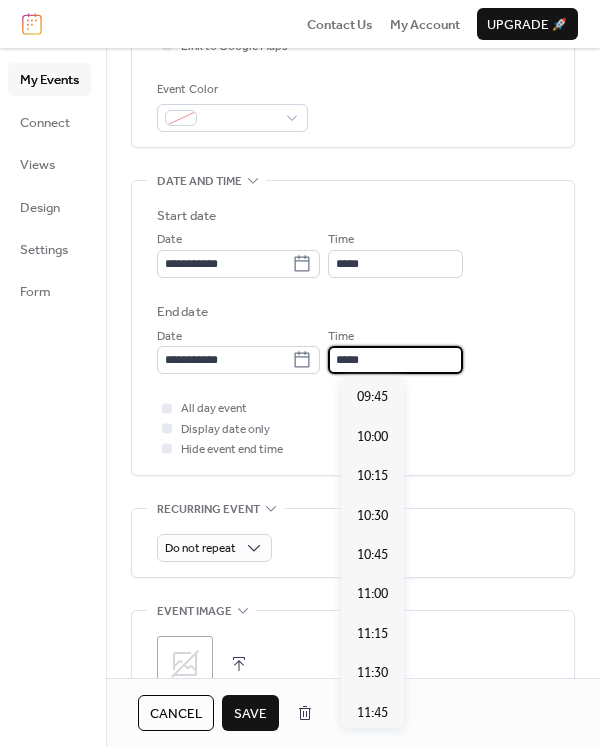 click on "*****" at bounding box center (395, 360) 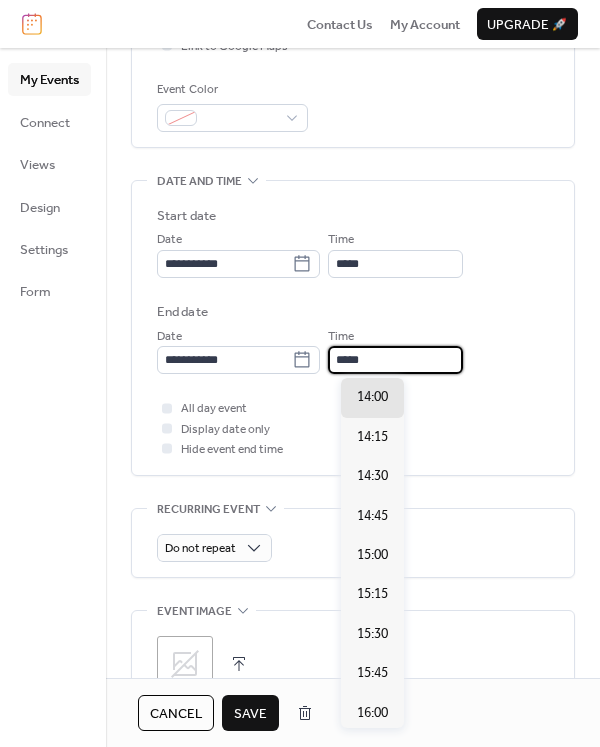scroll, scrollTop: 100, scrollLeft: 0, axis: vertical 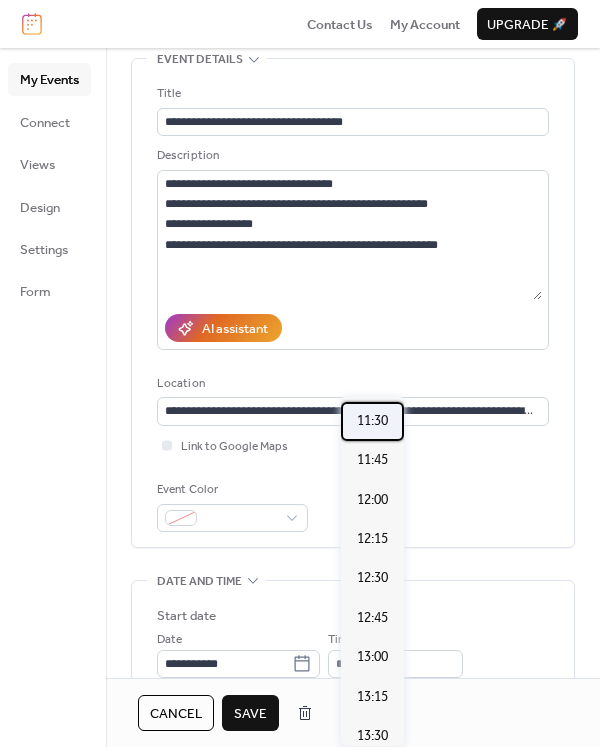 click on "11:30" at bounding box center [372, 421] 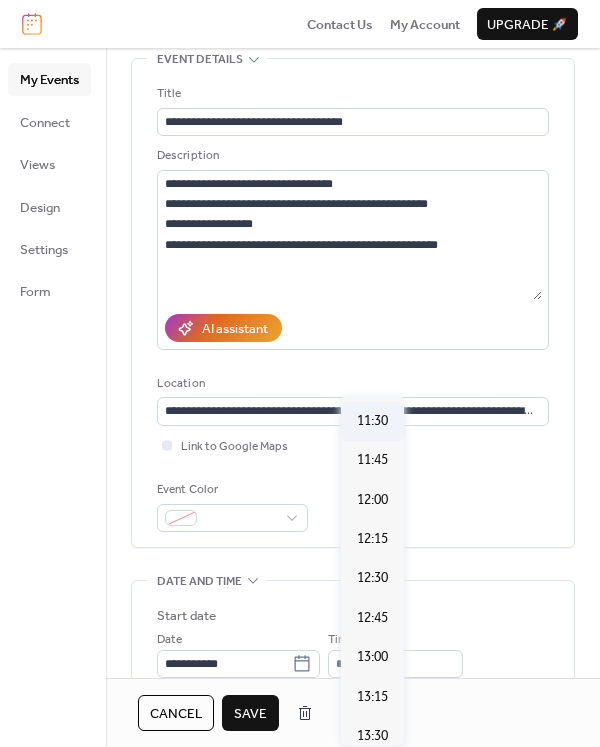 type on "*****" 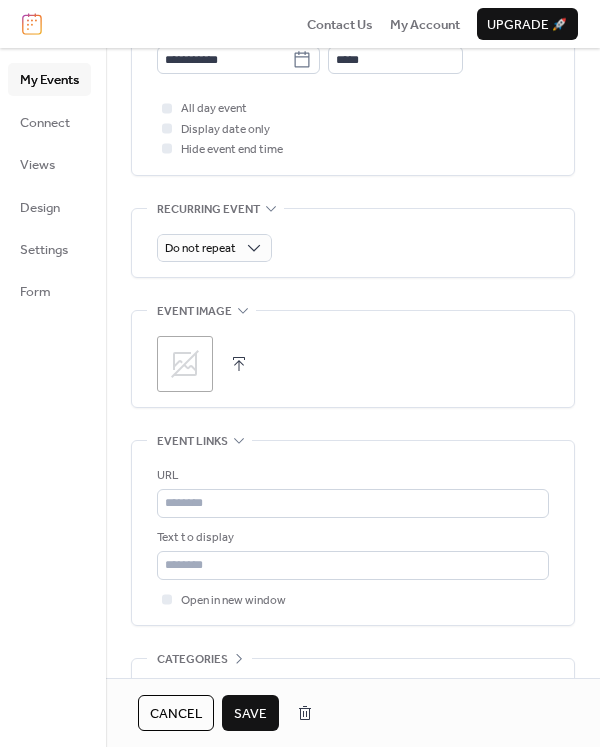 scroll, scrollTop: 900, scrollLeft: 0, axis: vertical 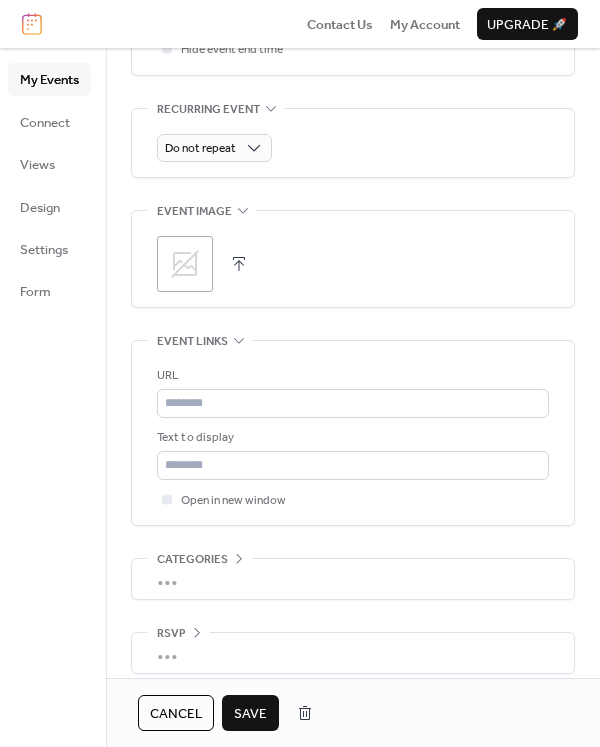 click on "Save" at bounding box center (250, 714) 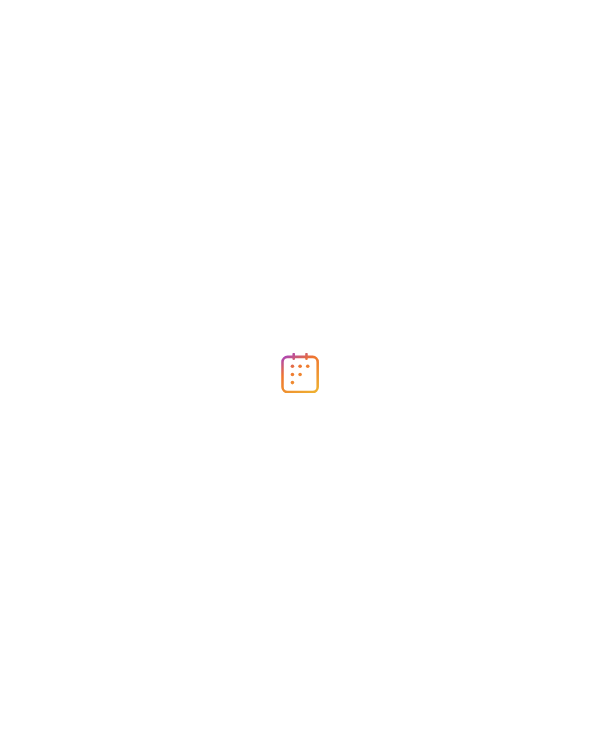 scroll, scrollTop: 0, scrollLeft: 0, axis: both 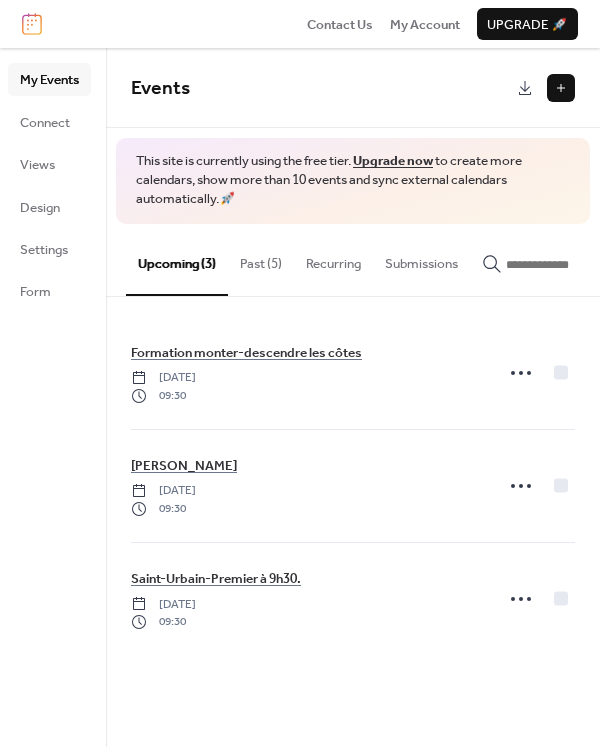 click on "Past  (5)" at bounding box center [261, 259] 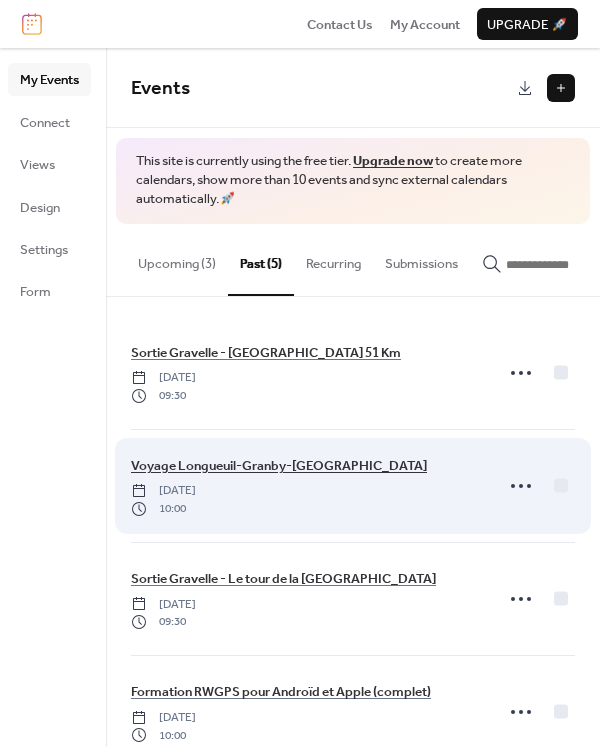 click on "Voyage Longueuil-Granby-[GEOGRAPHIC_DATA]" at bounding box center (279, 466) 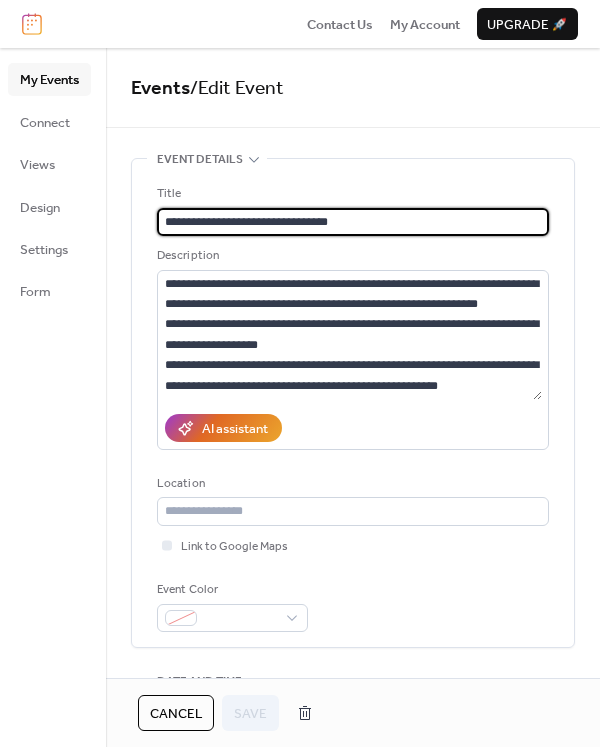 drag, startPoint x: 371, startPoint y: 221, endPoint x: 179, endPoint y: 237, distance: 192.66551 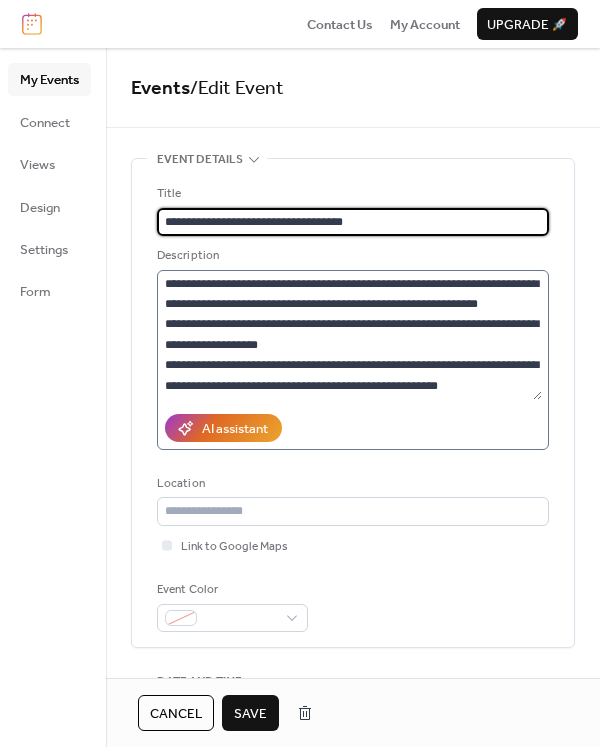 type on "**********" 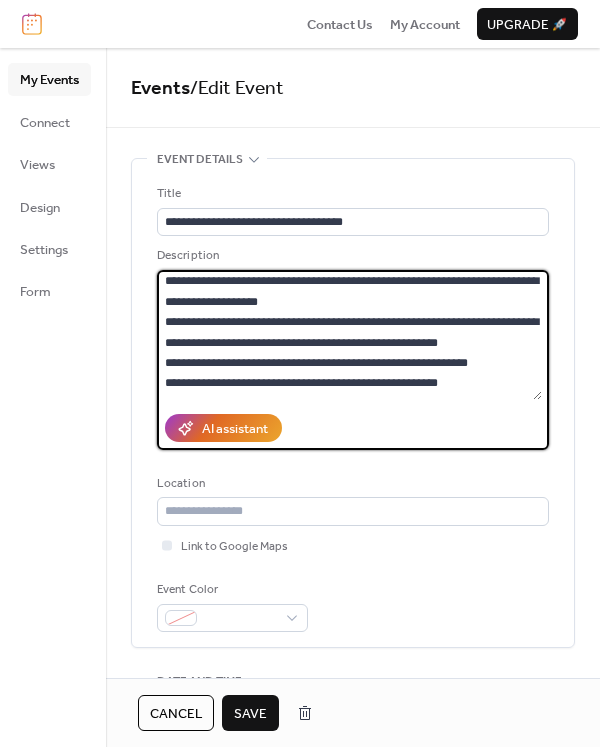 scroll, scrollTop: 82, scrollLeft: 0, axis: vertical 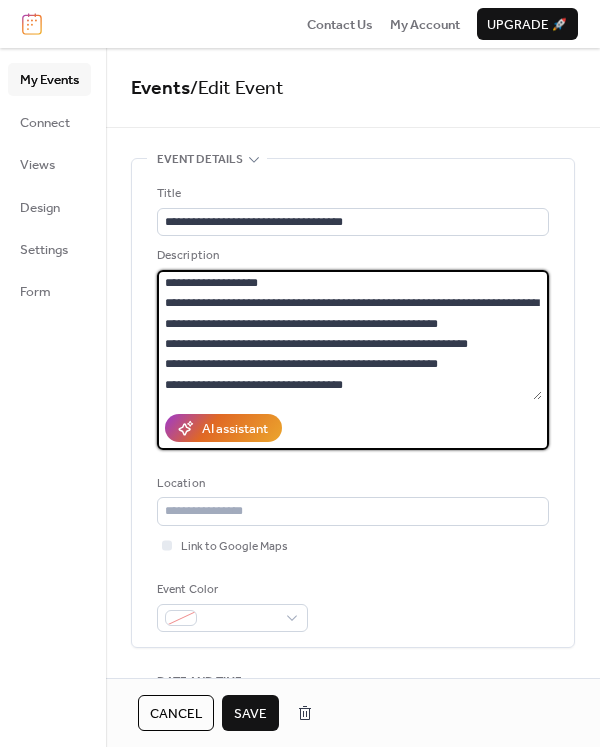drag, startPoint x: 167, startPoint y: 280, endPoint x: 488, endPoint y: 388, distance: 338.68127 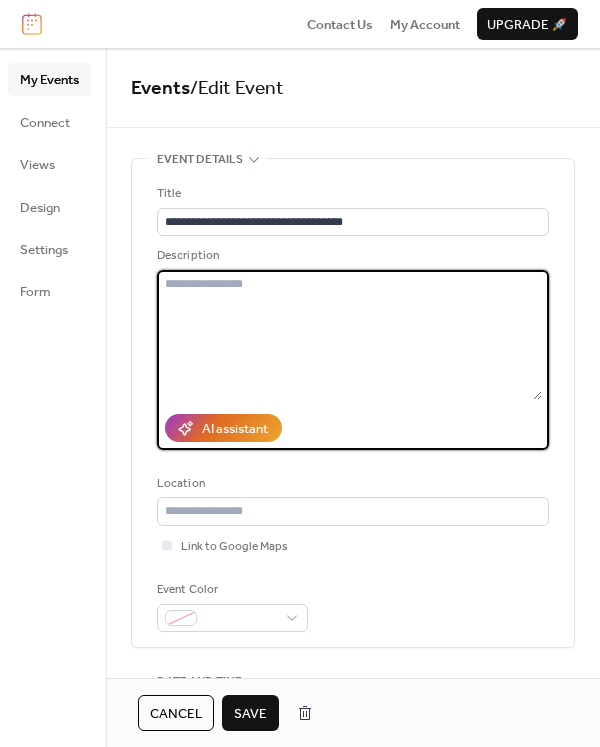 scroll, scrollTop: 0, scrollLeft: 0, axis: both 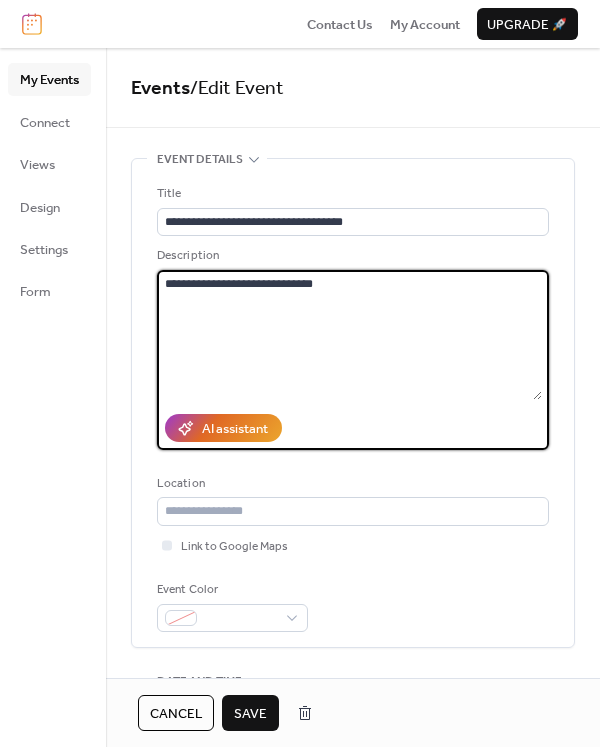 click on "**********" at bounding box center [349, 335] 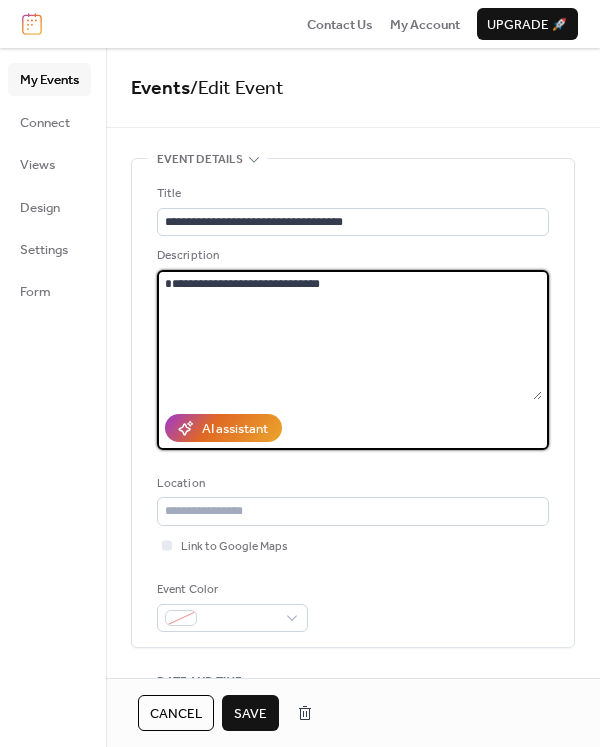 click on "**********" at bounding box center [349, 335] 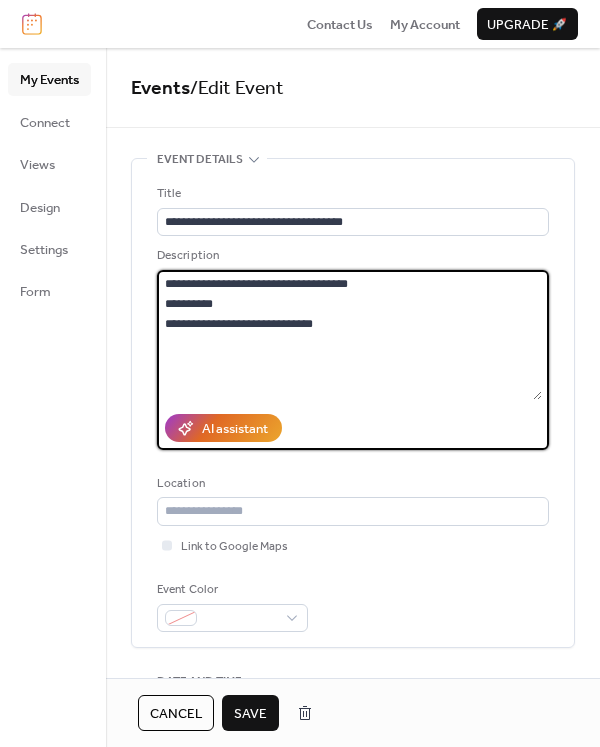 click on "**********" at bounding box center [349, 335] 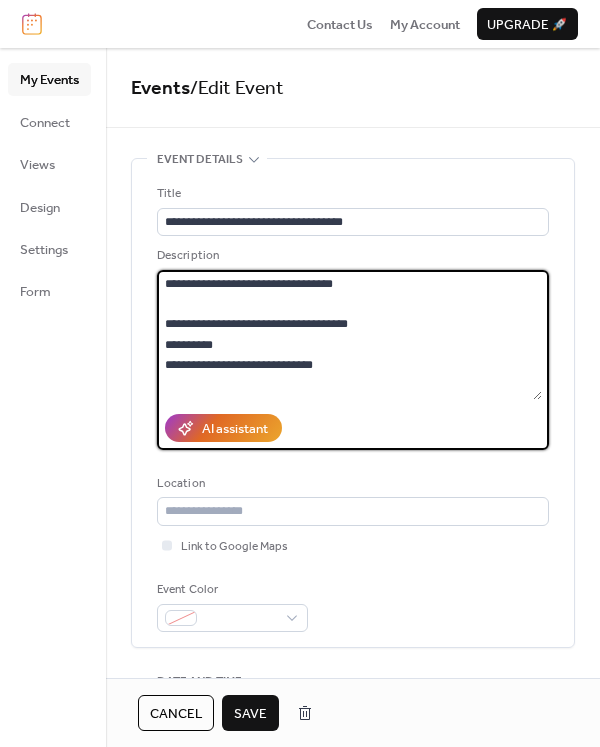 click on "**********" at bounding box center [349, 335] 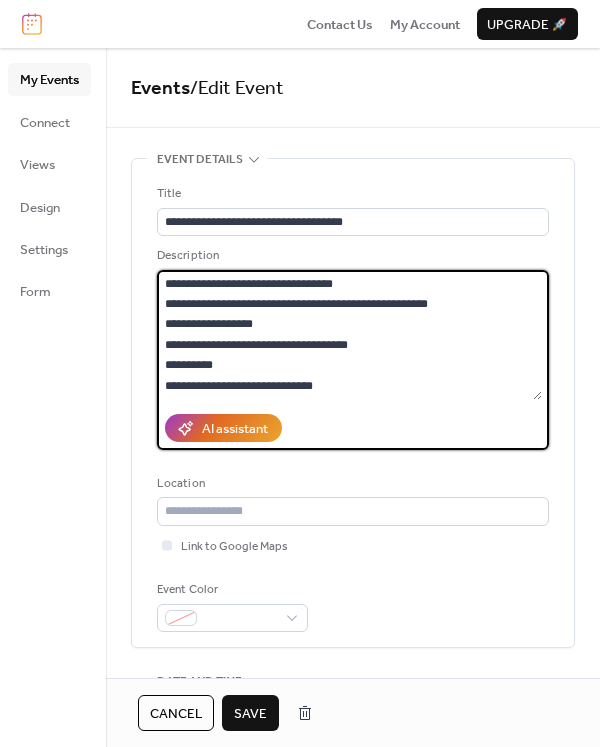 click on "**********" at bounding box center (349, 335) 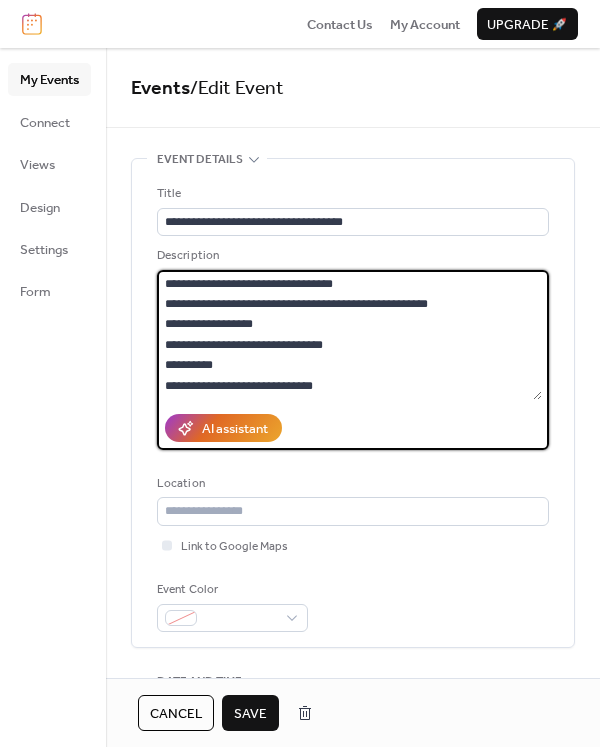 click on "**********" at bounding box center [349, 335] 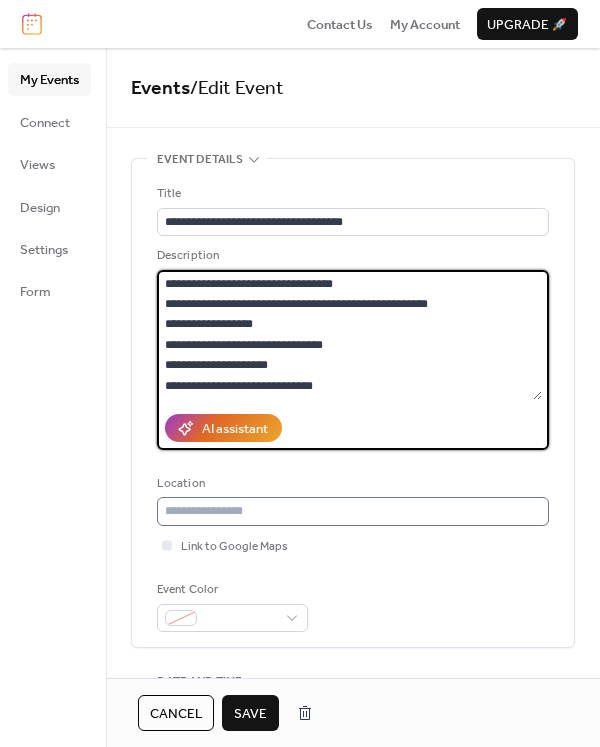 type on "**********" 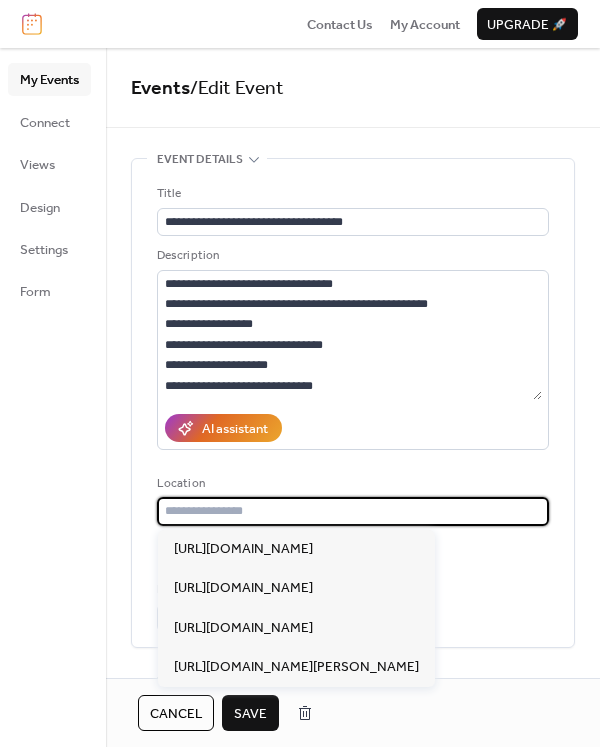 click at bounding box center [353, 511] 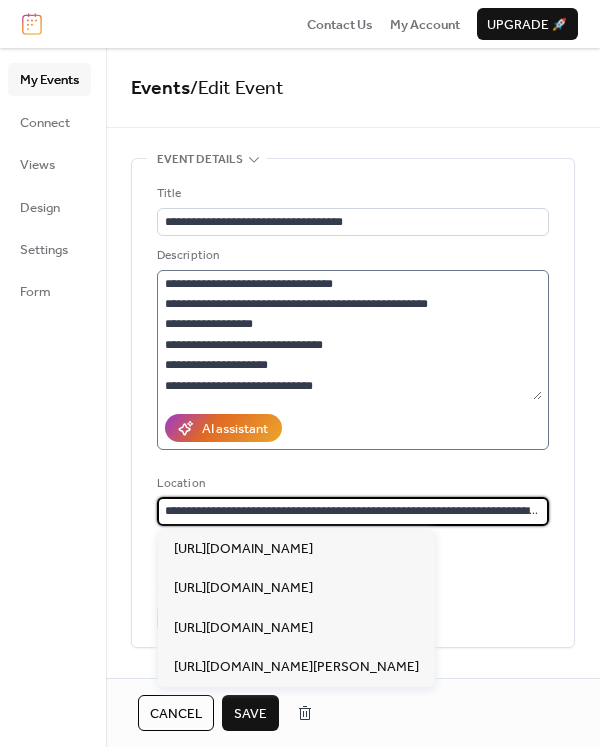 scroll, scrollTop: 0, scrollLeft: 1263, axis: horizontal 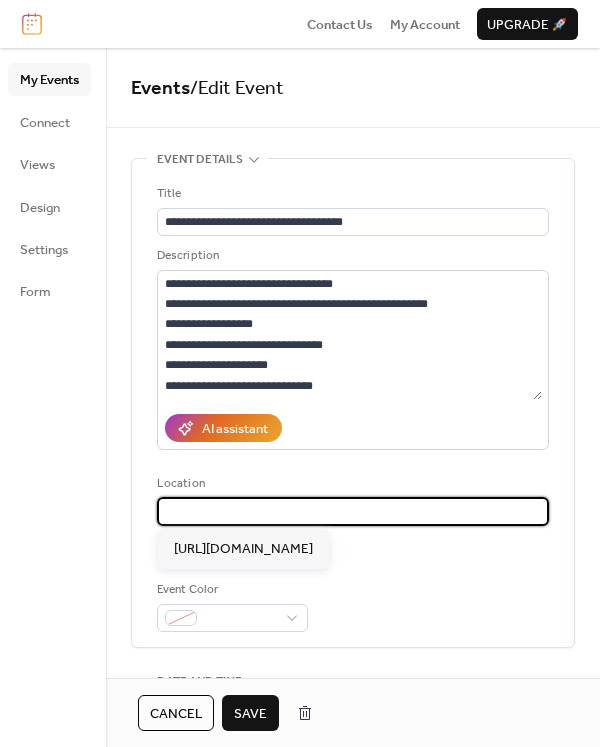 click on "**********" at bounding box center (349, 511) 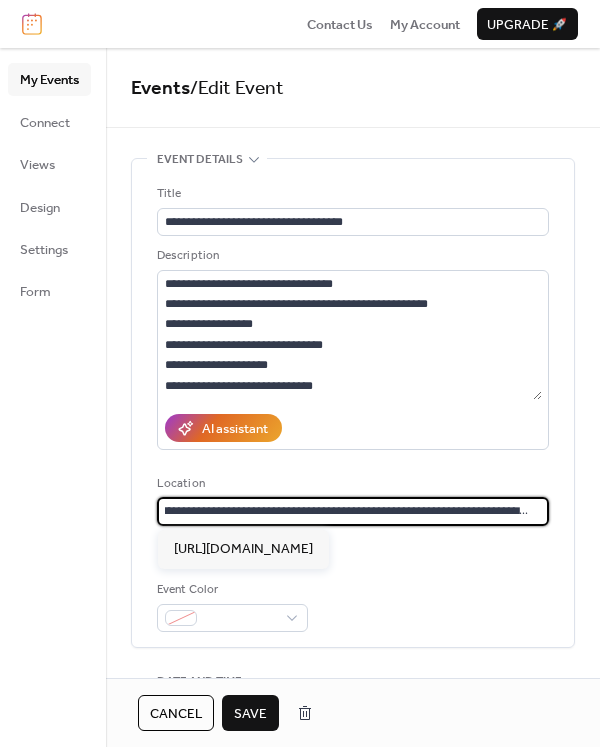 scroll, scrollTop: 0, scrollLeft: 0, axis: both 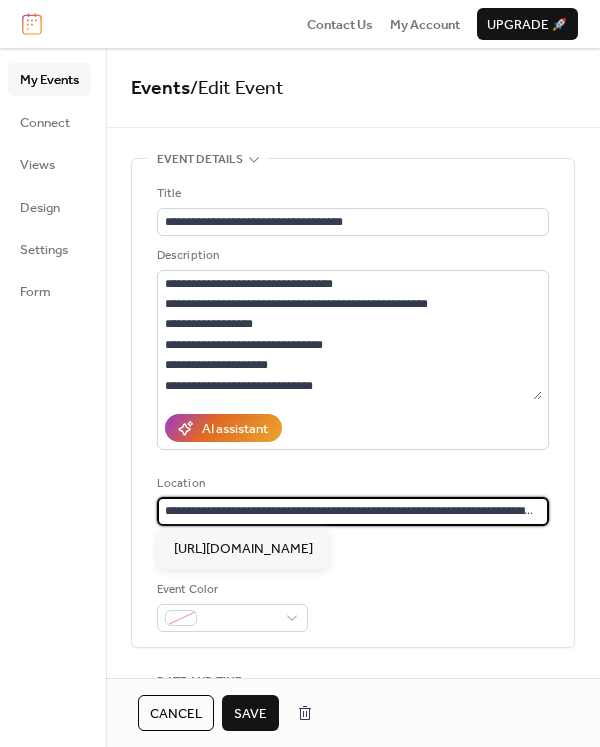 type on "**********" 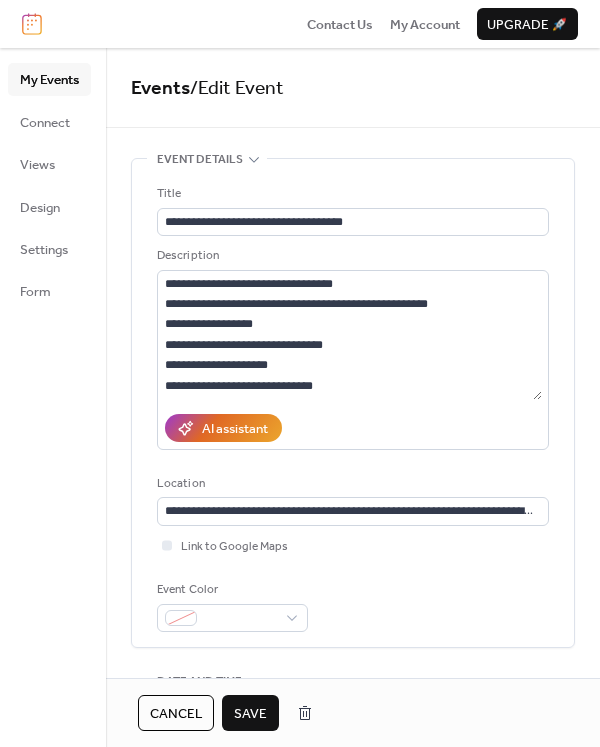 click on "Event Color" at bounding box center [353, 606] 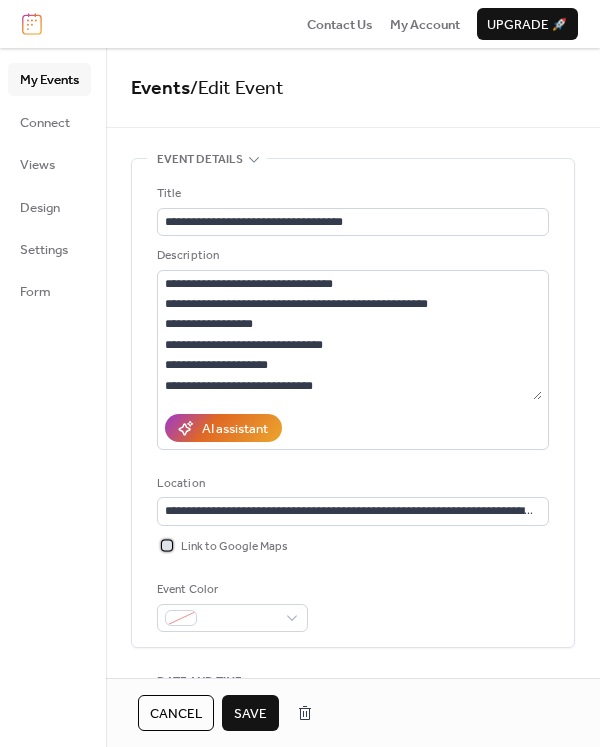click on "Link to Google Maps" at bounding box center (234, 547) 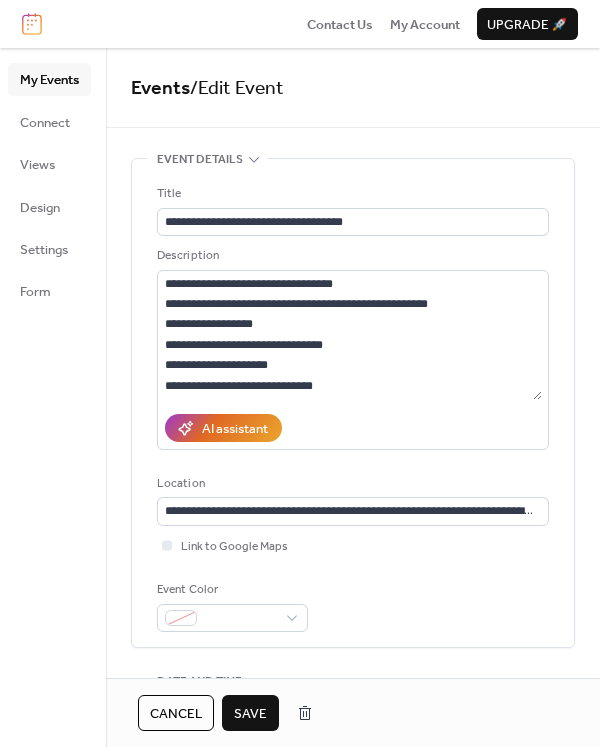 click on "Save" at bounding box center [250, 714] 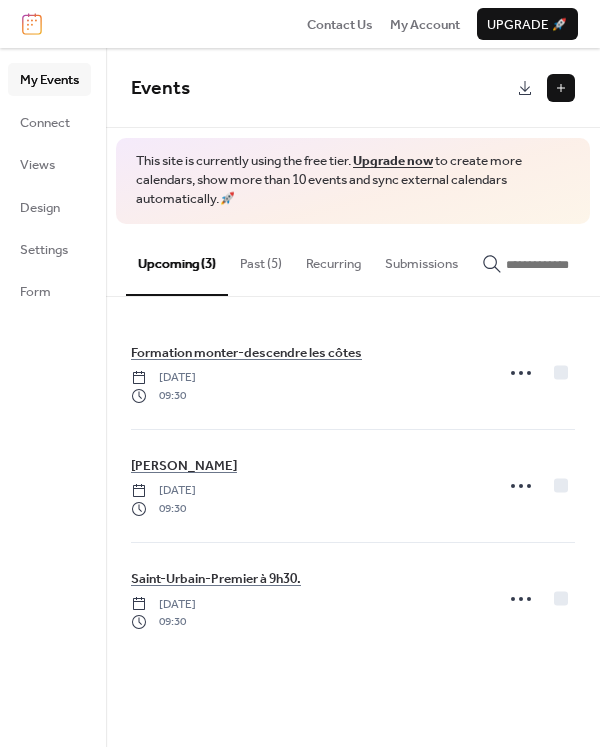 click on "Past  (5)" at bounding box center [261, 259] 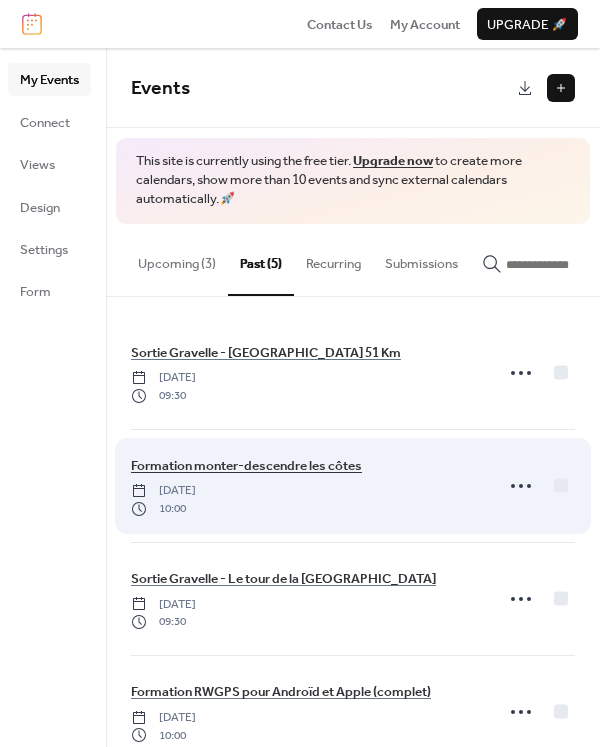 click on "Formation monter-descendre les côtes" at bounding box center [246, 466] 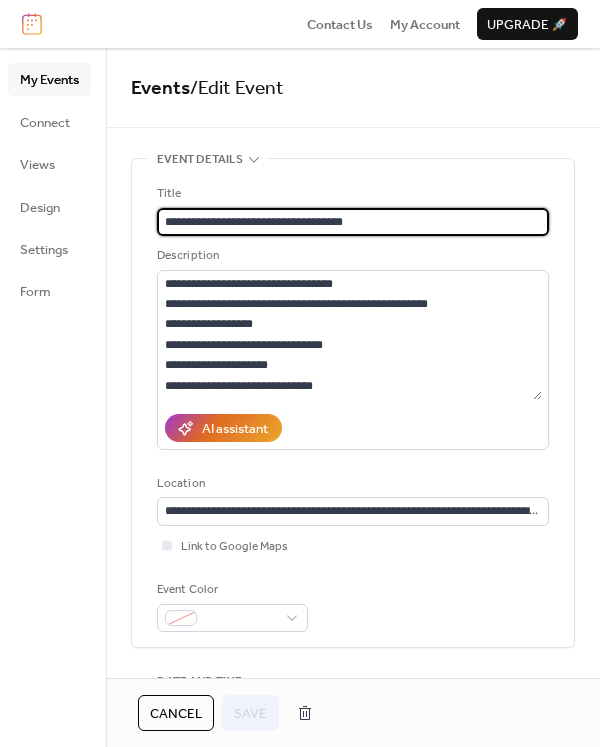 scroll, scrollTop: 300, scrollLeft: 0, axis: vertical 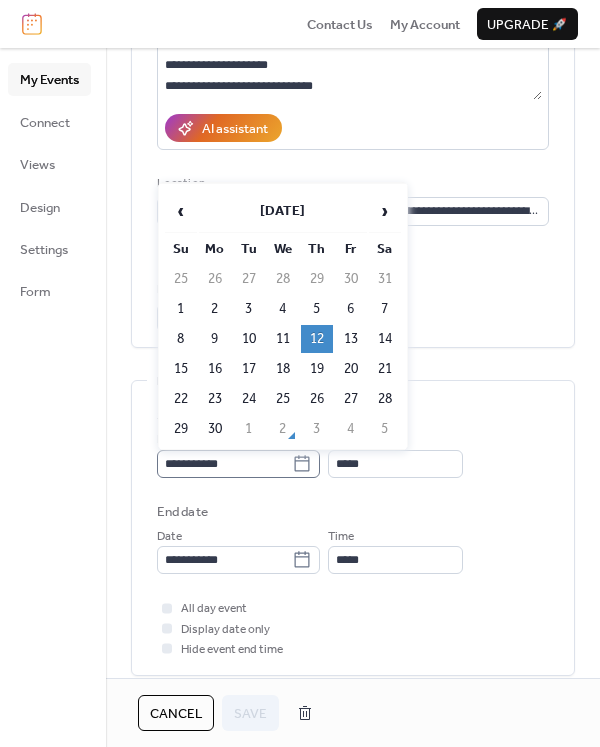 click 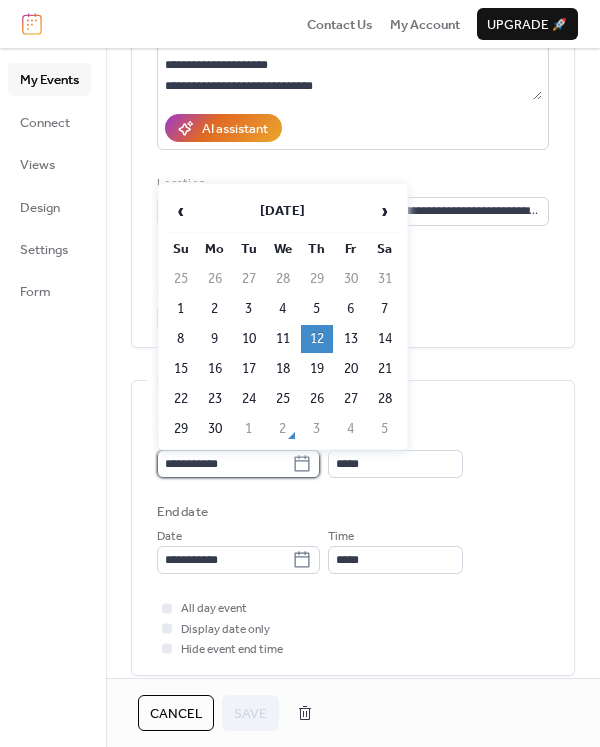 click on "**********" at bounding box center [224, 464] 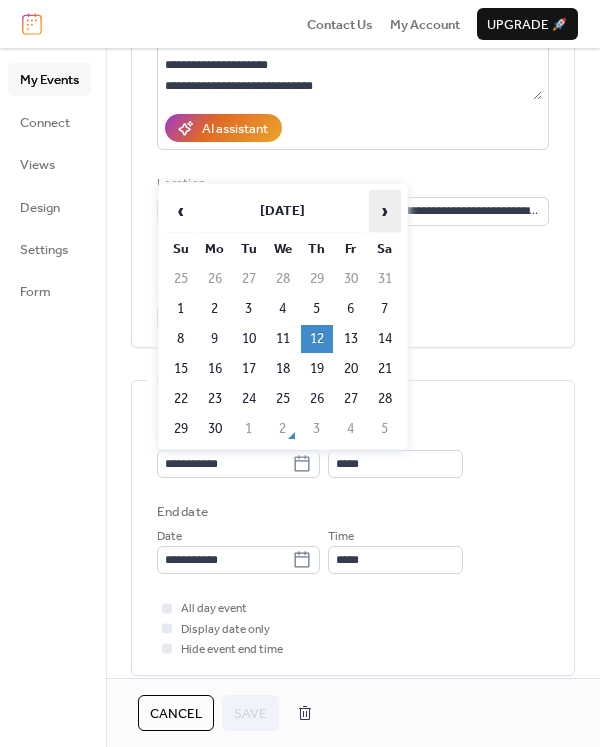 click on "›" at bounding box center [385, 211] 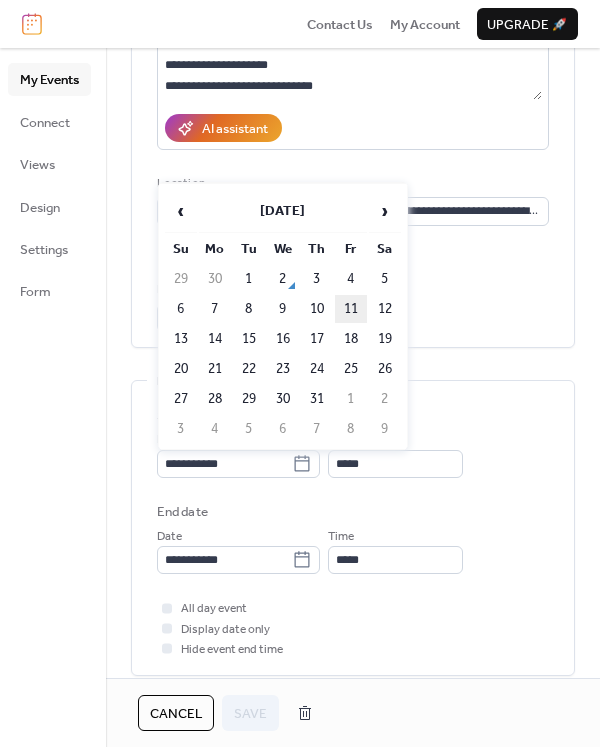 click on "11" at bounding box center (351, 309) 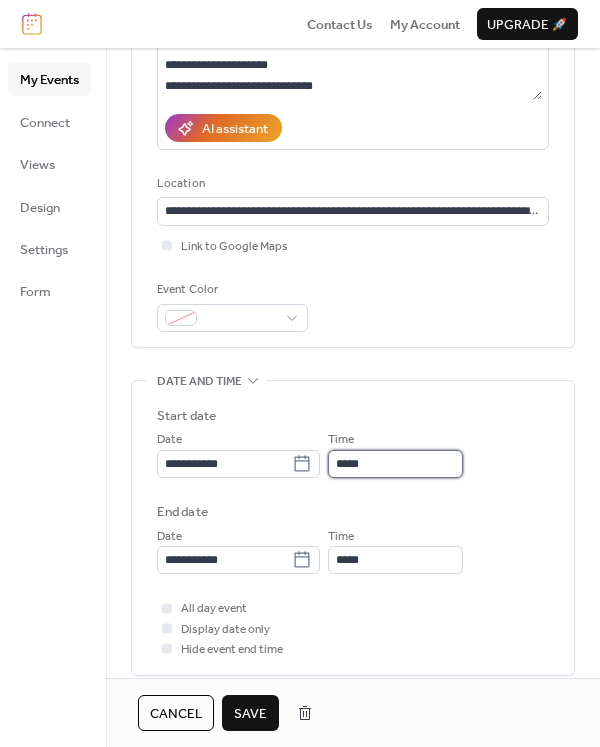 click on "*****" at bounding box center (395, 464) 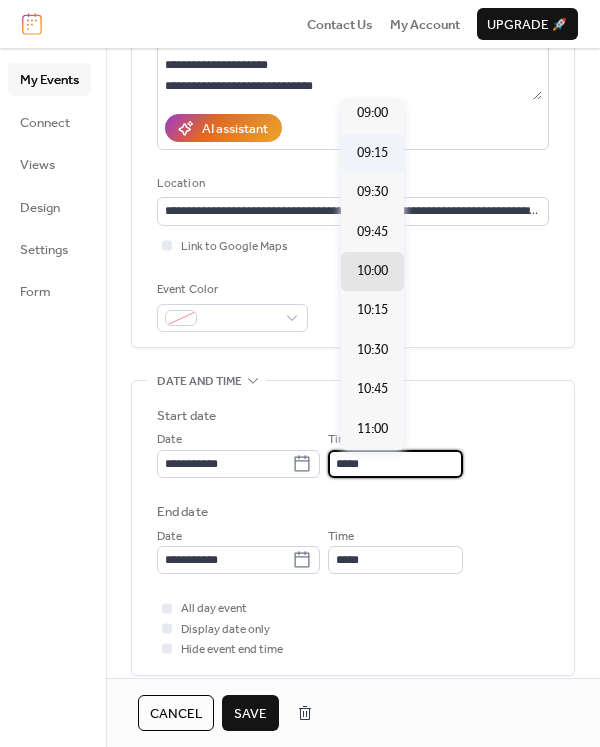 scroll, scrollTop: 1376, scrollLeft: 0, axis: vertical 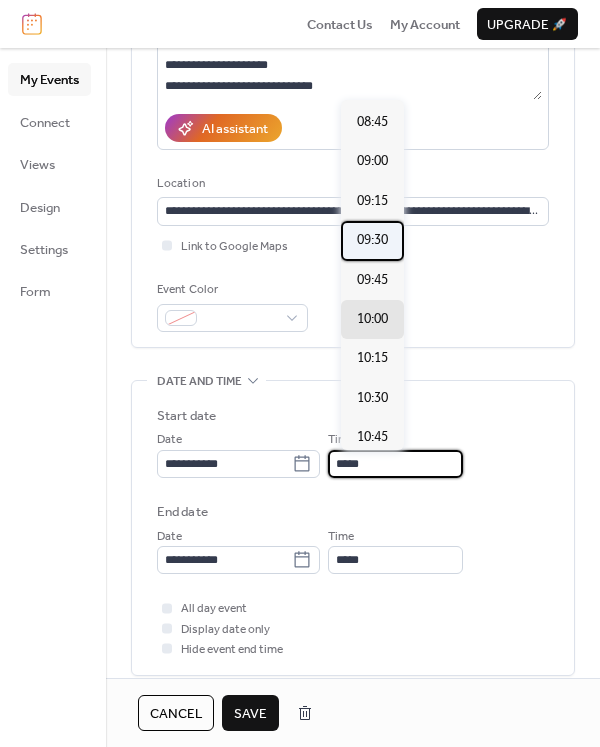 click on "09:30" at bounding box center (372, 240) 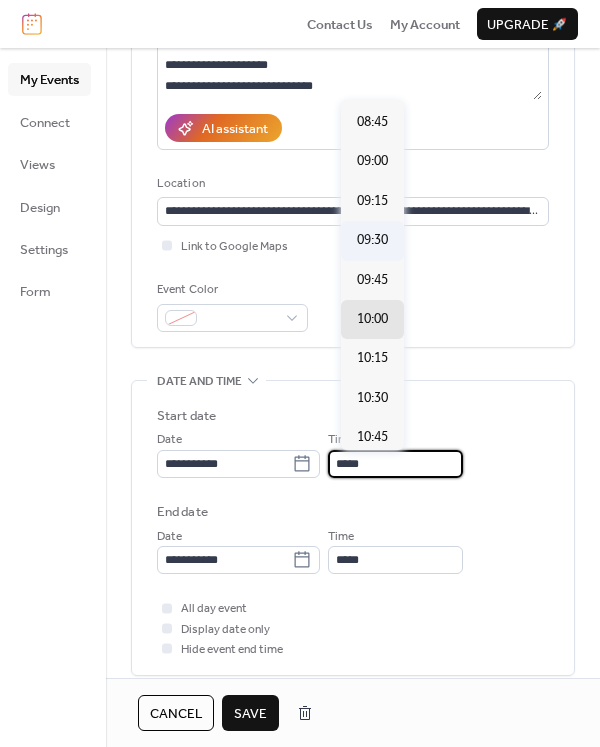 type on "*****" 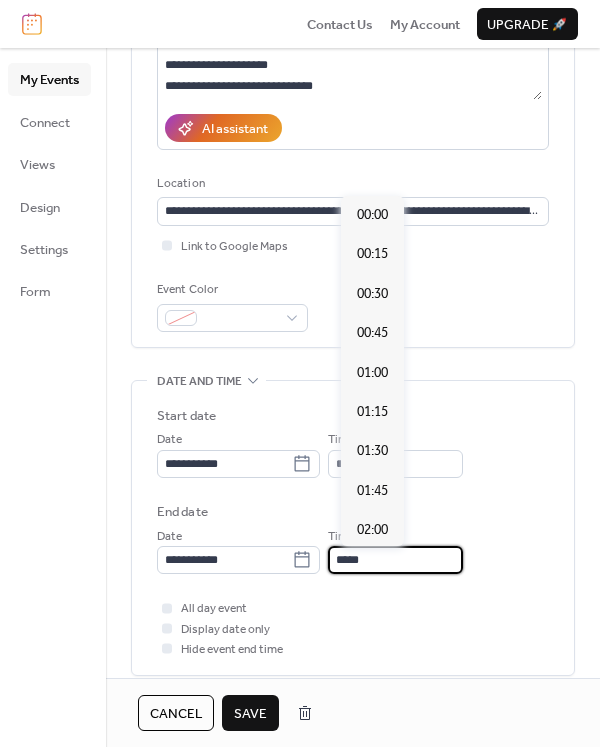 click on "*****" at bounding box center (395, 560) 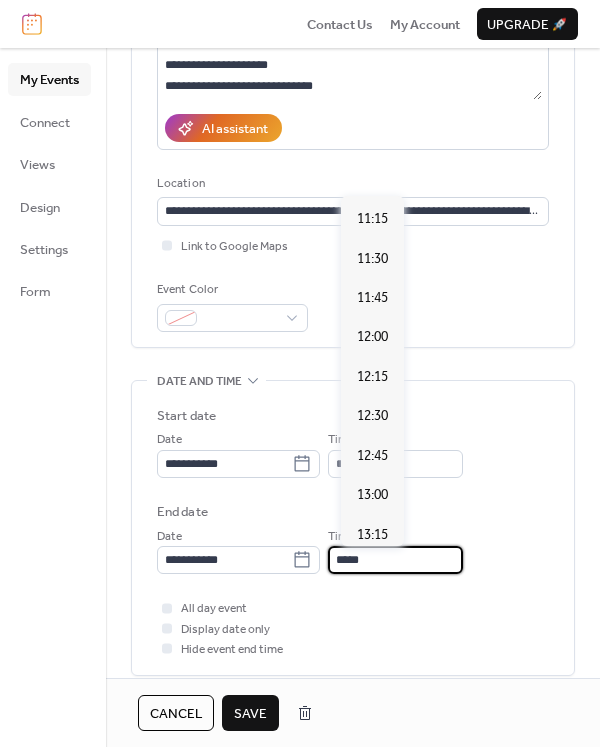 scroll, scrollTop: 1761, scrollLeft: 0, axis: vertical 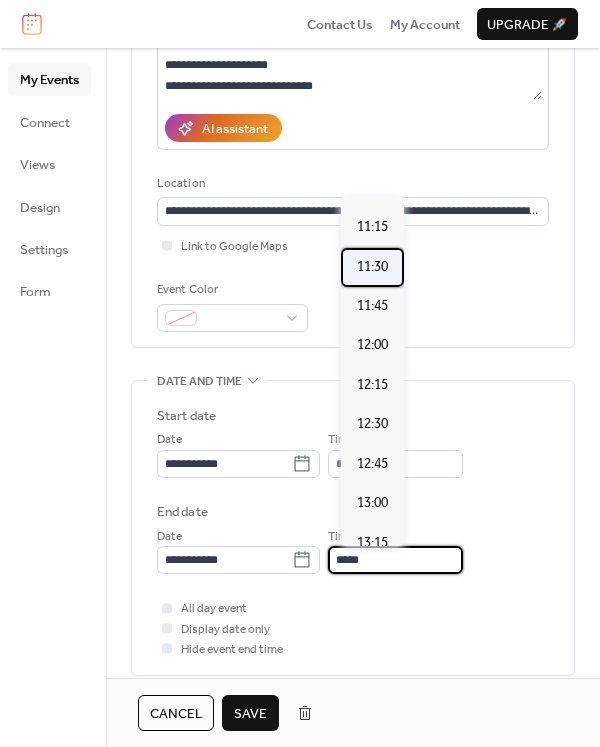 click on "11:30" at bounding box center (372, 267) 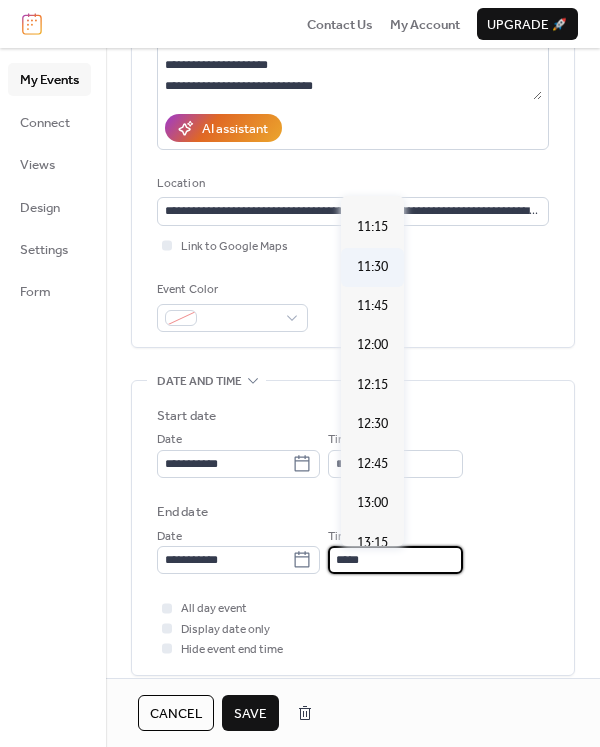 type on "*****" 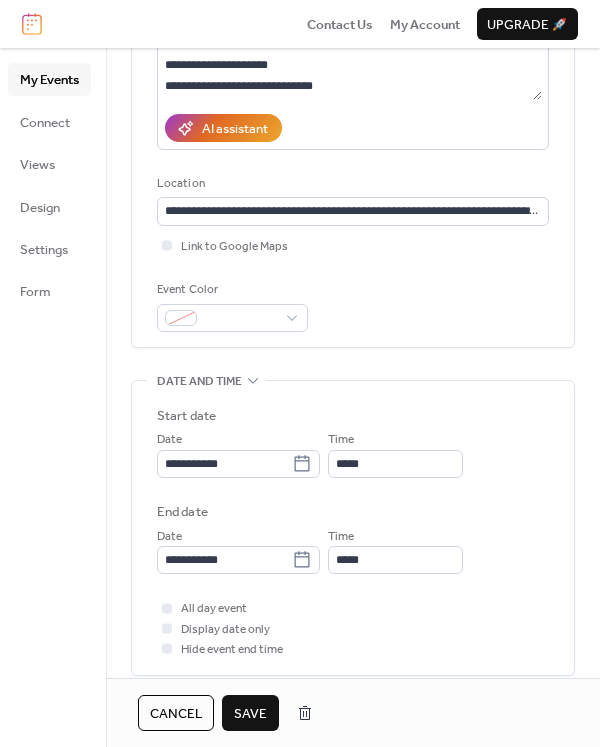 click on "Save" at bounding box center (250, 714) 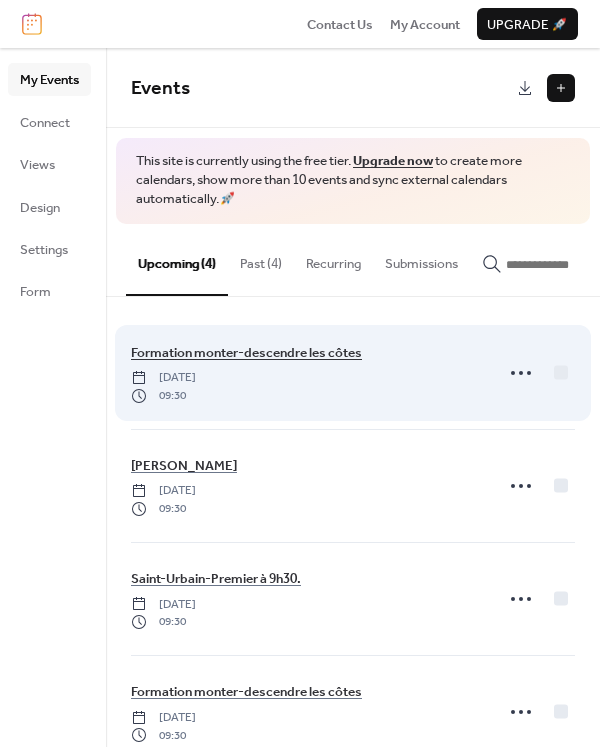 click on "Formation monter-descendre les côtes" at bounding box center (246, 353) 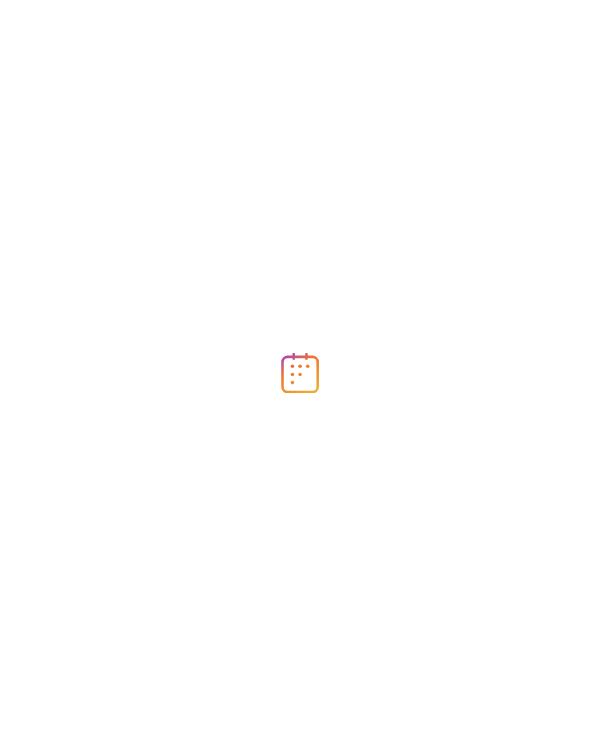 scroll, scrollTop: 0, scrollLeft: 0, axis: both 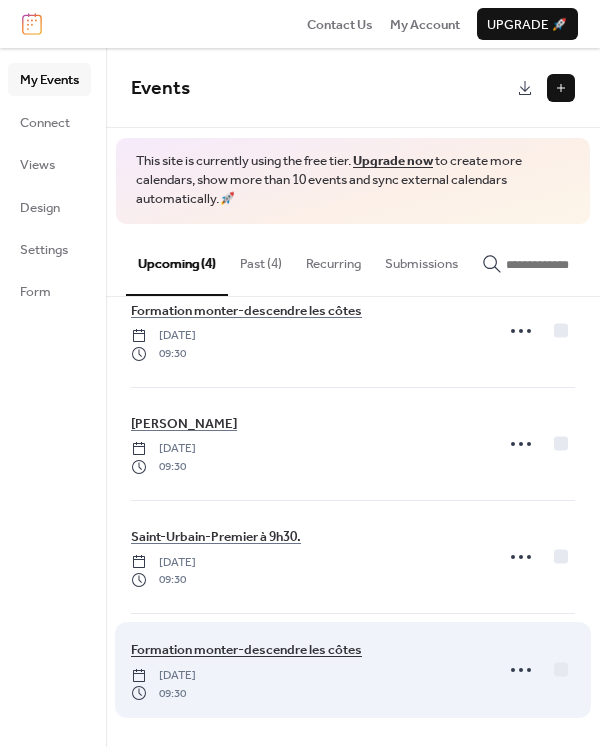 click on "Formation monter-descendre les côtes" at bounding box center [246, 650] 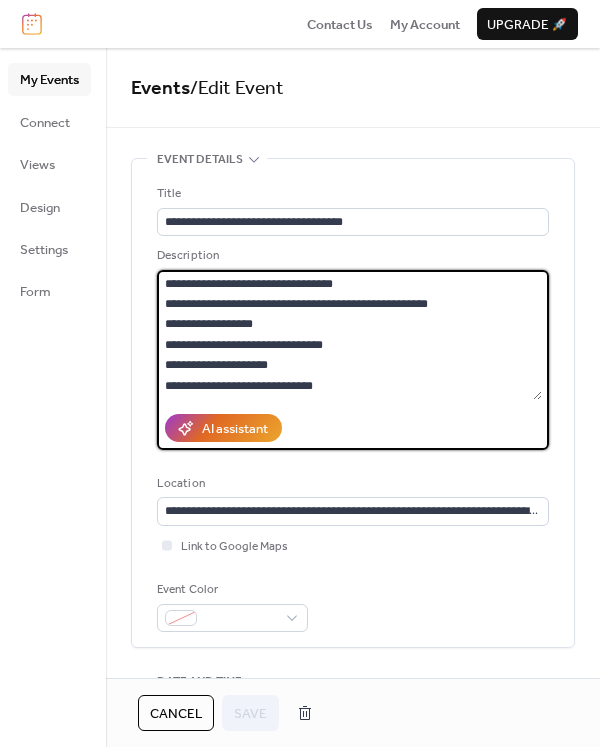 click on "**********" at bounding box center (349, 335) 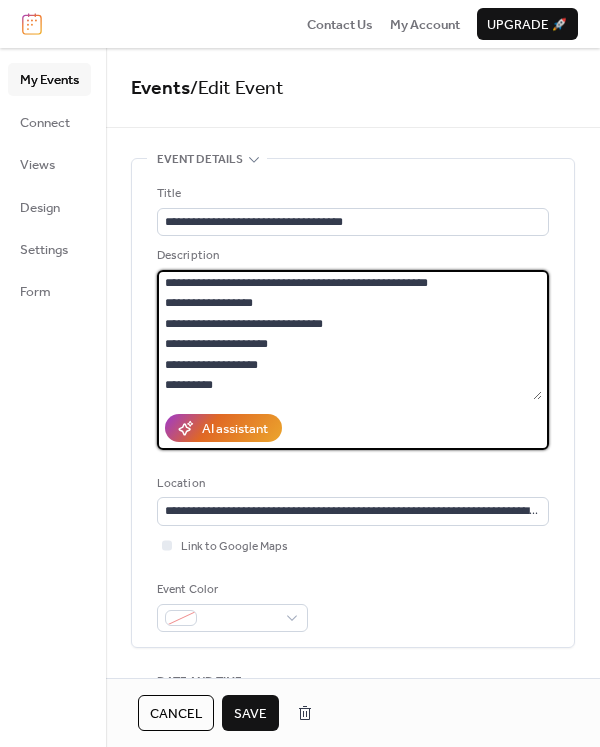 scroll, scrollTop: 0, scrollLeft: 0, axis: both 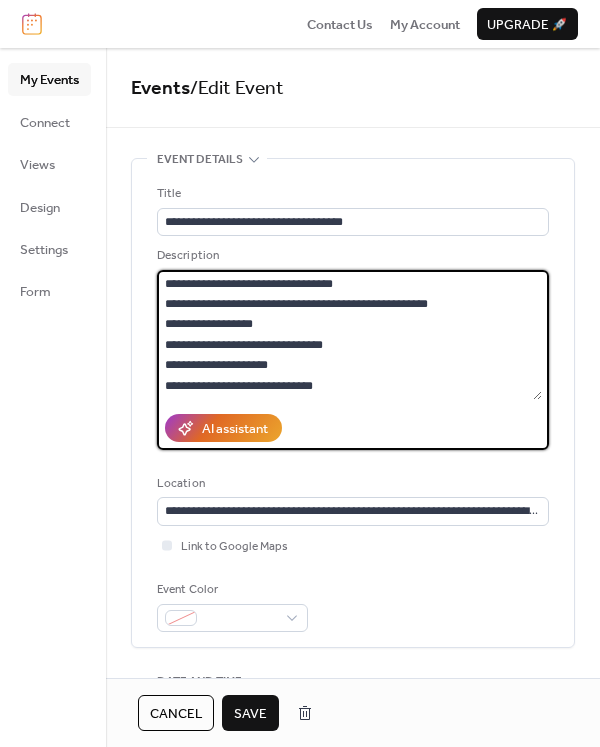 click on "**********" at bounding box center (349, 335) 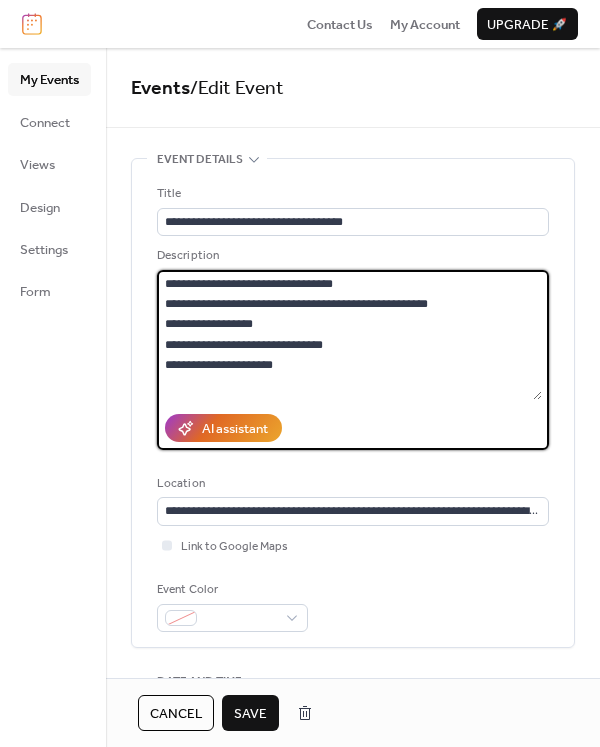 click on "**********" at bounding box center (349, 335) 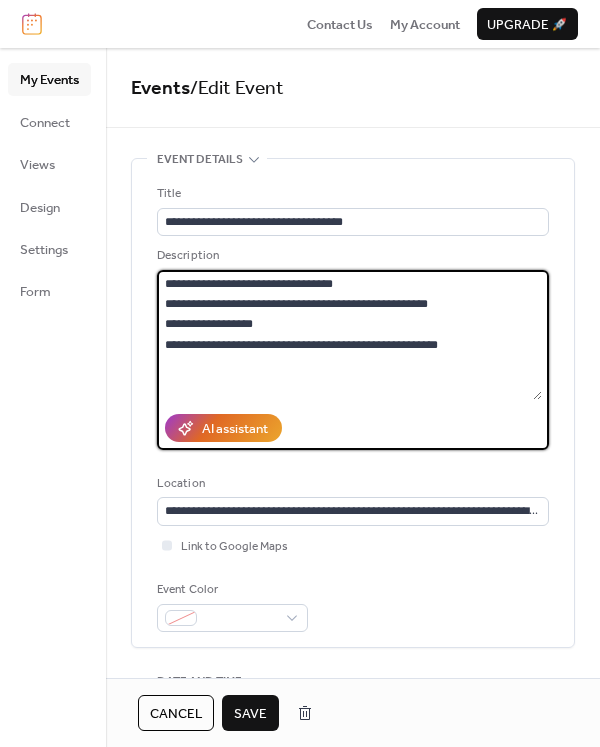 type on "**********" 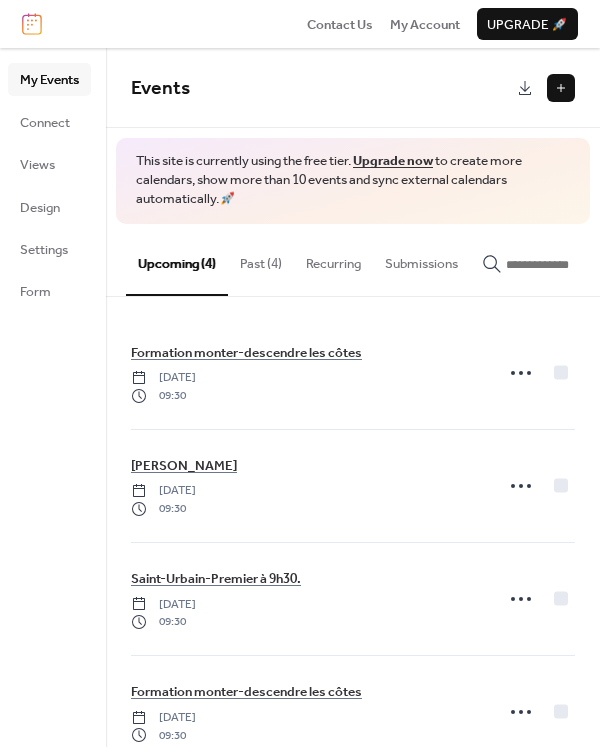 click on "Past  (4)" at bounding box center [261, 259] 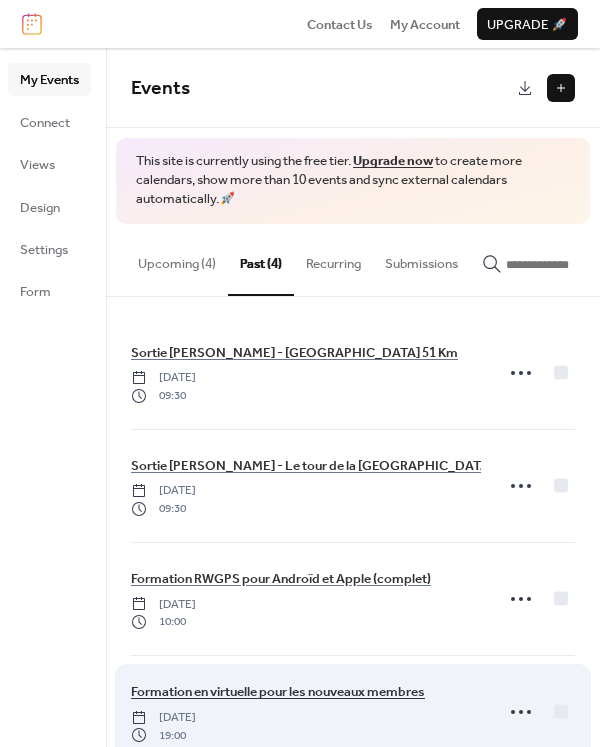 click on "Formation en virtuelle  pour les nouveaux membres" at bounding box center [278, 692] 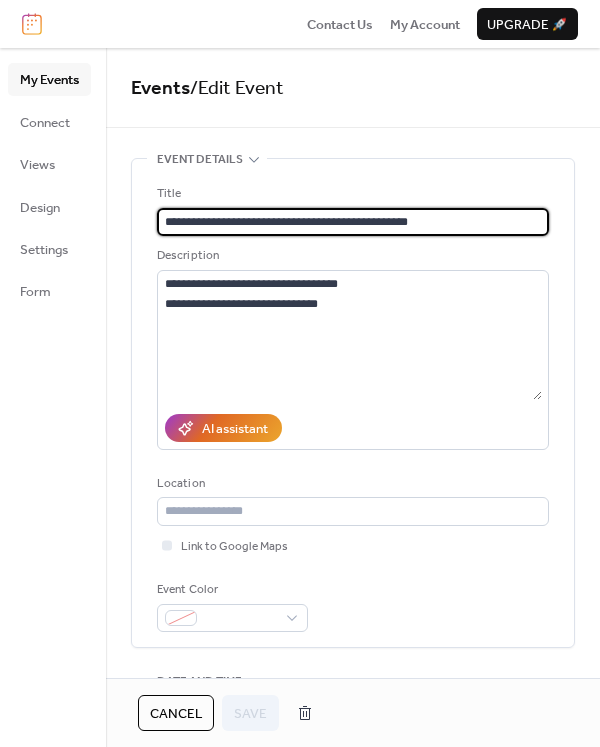 scroll, scrollTop: 1, scrollLeft: 0, axis: vertical 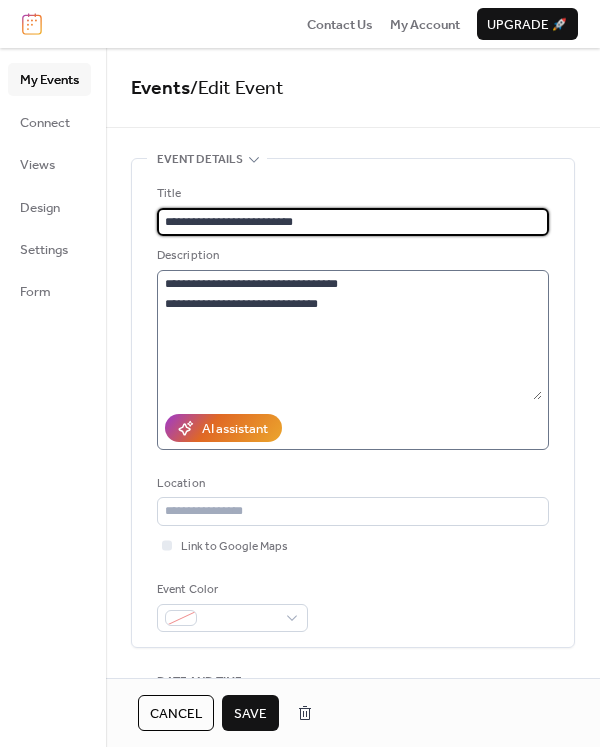 type on "**********" 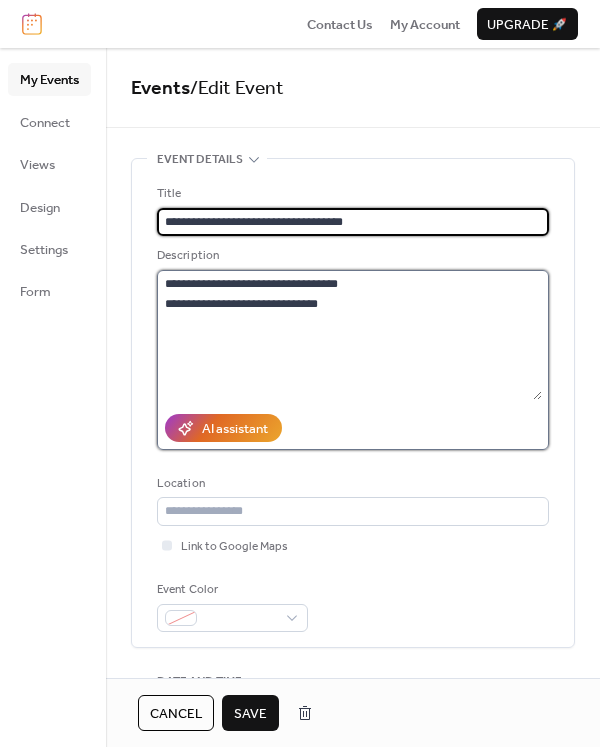 scroll, scrollTop: 0, scrollLeft: 0, axis: both 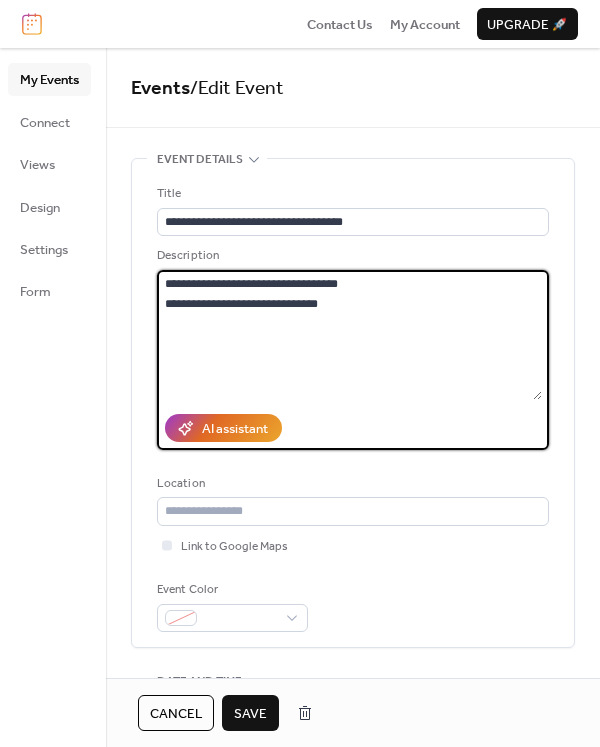 drag, startPoint x: 349, startPoint y: 283, endPoint x: 165, endPoint y: 278, distance: 184.06792 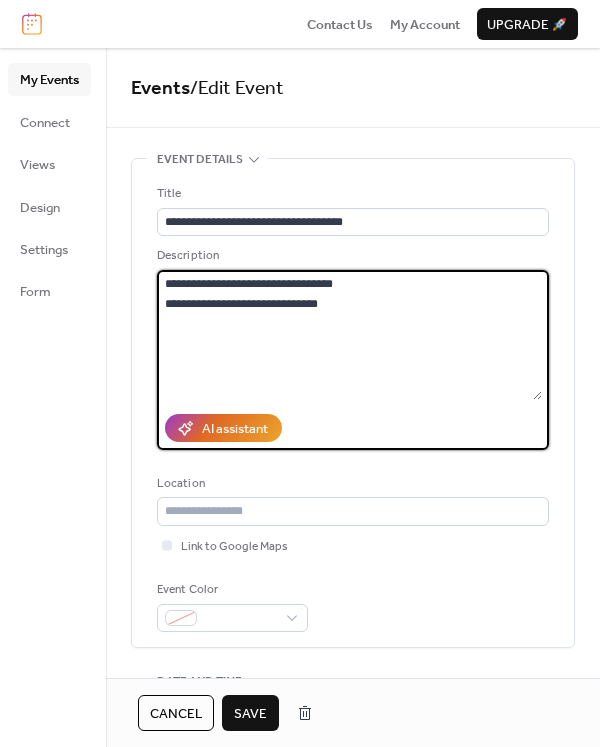 click on "**********" at bounding box center (349, 335) 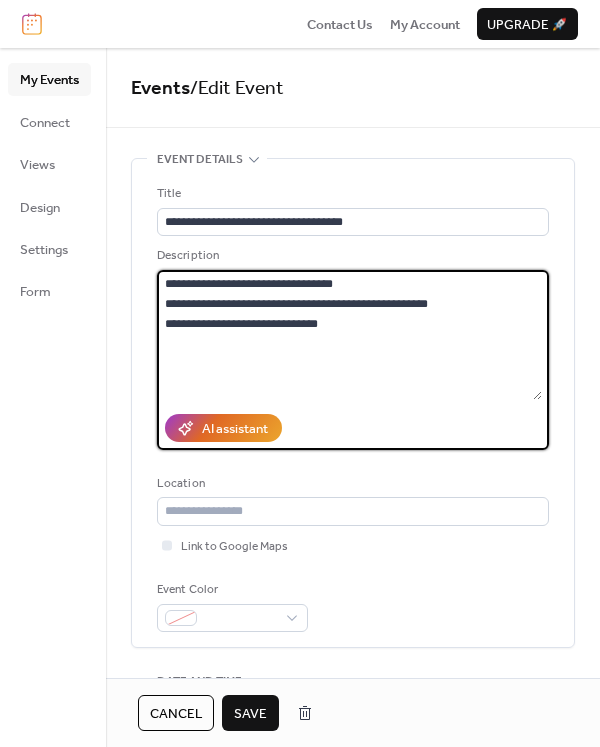 drag, startPoint x: 342, startPoint y: 324, endPoint x: 154, endPoint y: 330, distance: 188.09572 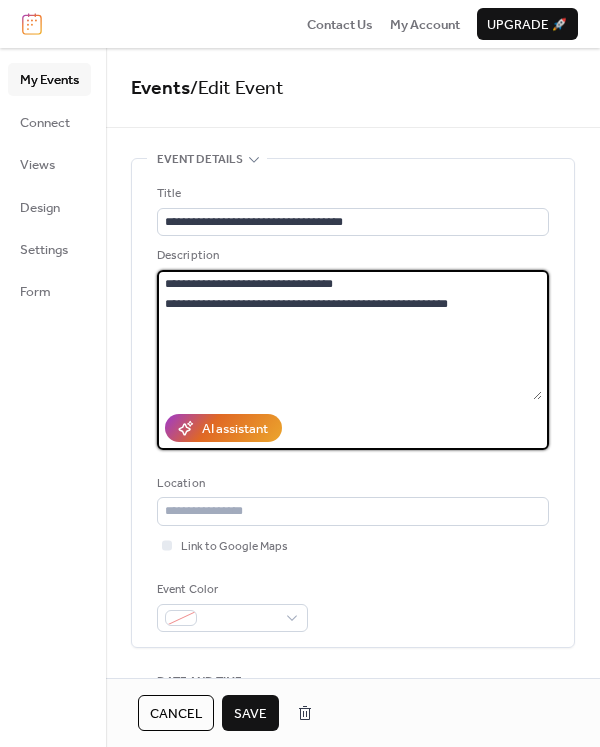 click on "**********" at bounding box center [349, 335] 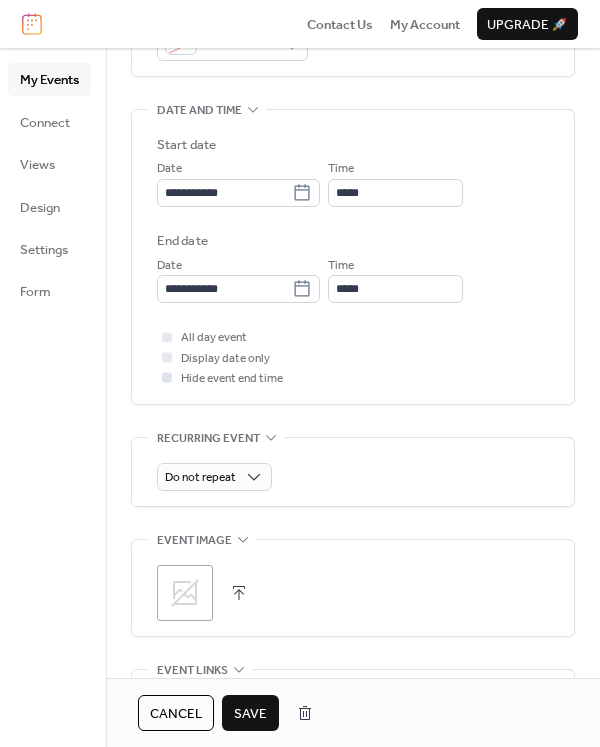 scroll, scrollTop: 500, scrollLeft: 0, axis: vertical 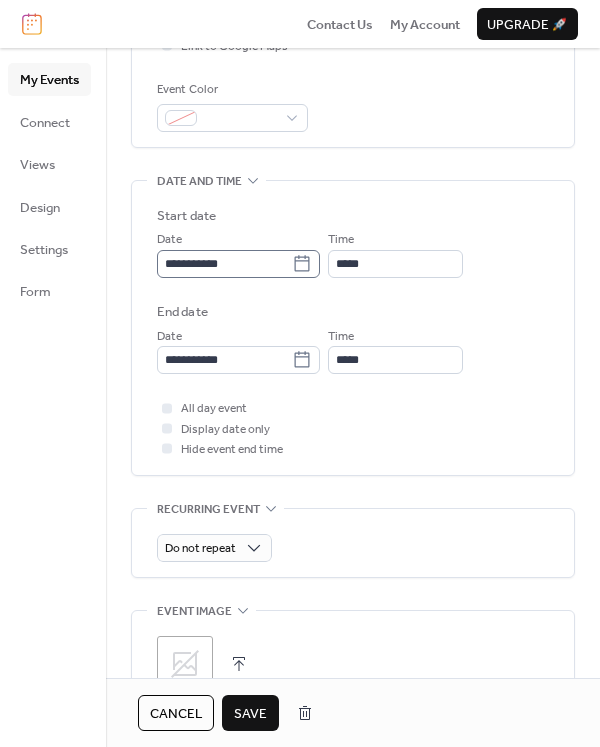 type on "**********" 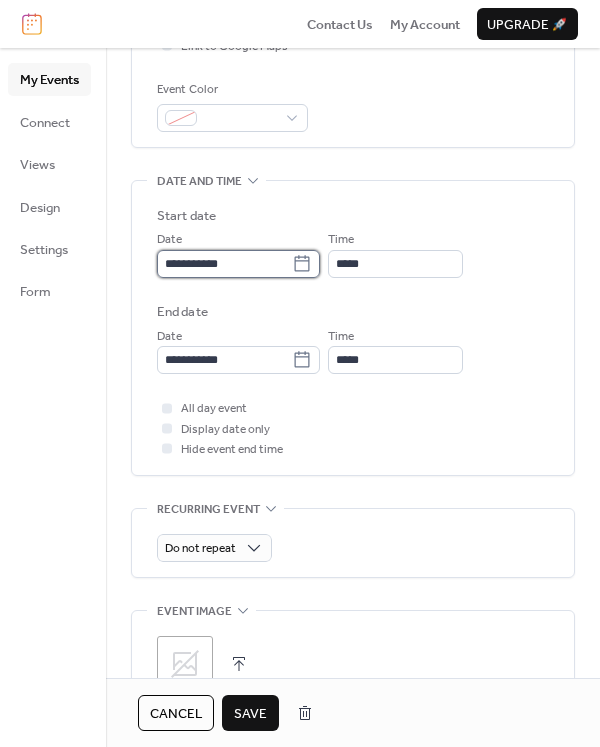 click on "**********" at bounding box center [224, 264] 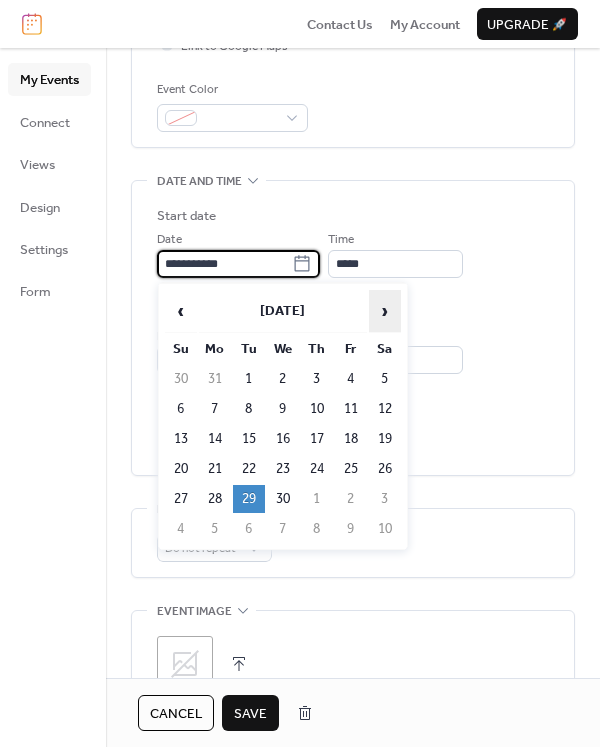 click on "›" at bounding box center [385, 311] 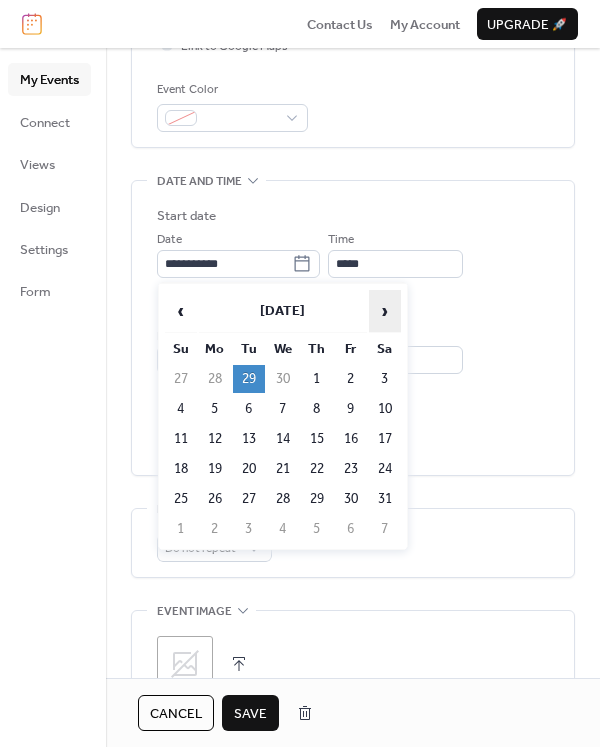 click on "›" at bounding box center [385, 311] 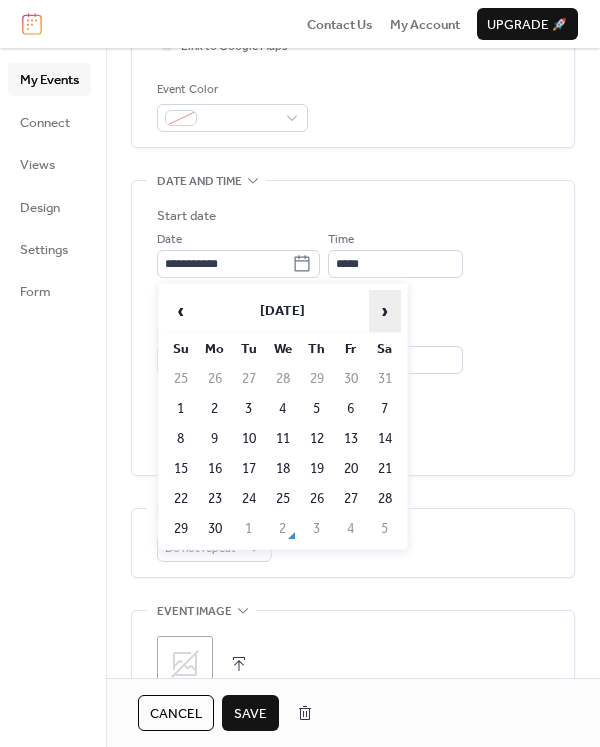 click on "›" at bounding box center (385, 311) 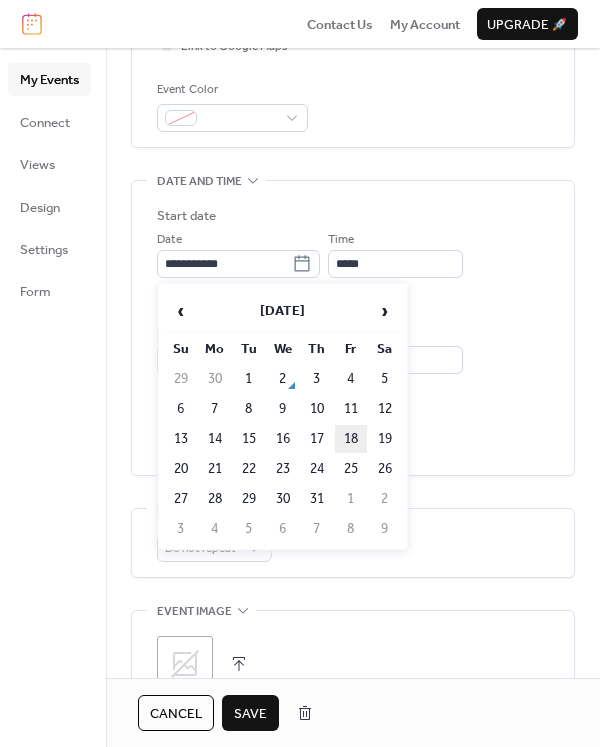 click on "18" at bounding box center [351, 439] 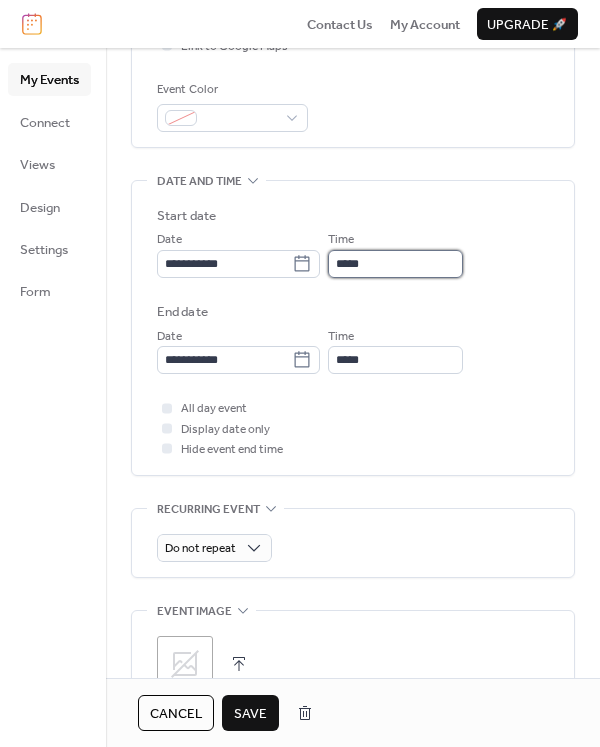 click on "*****" at bounding box center [395, 264] 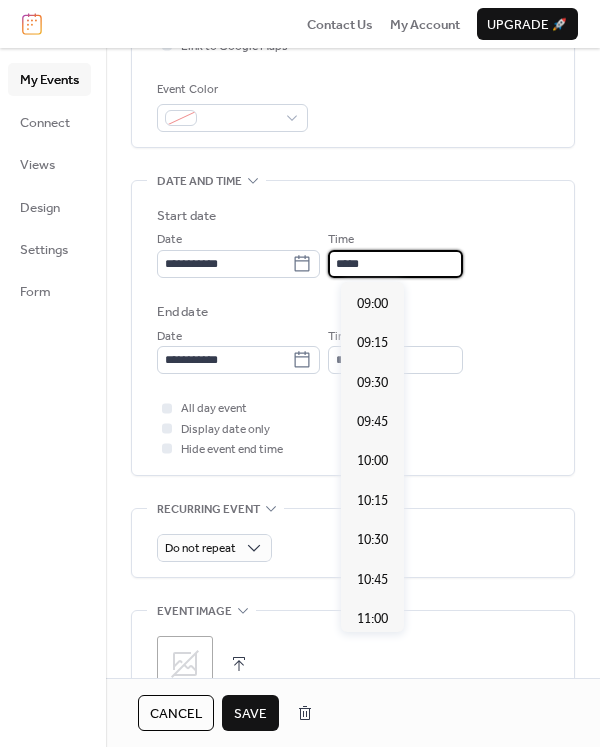 scroll, scrollTop: 1395, scrollLeft: 0, axis: vertical 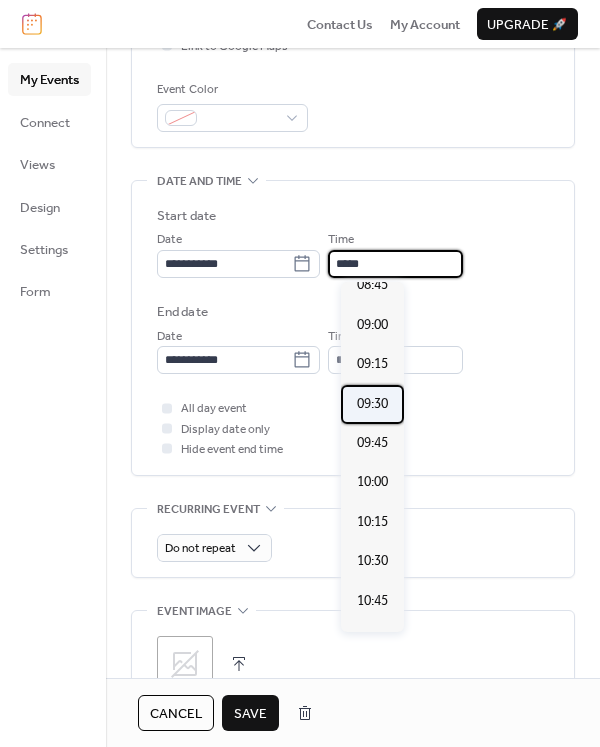 click on "09:30" at bounding box center (372, 404) 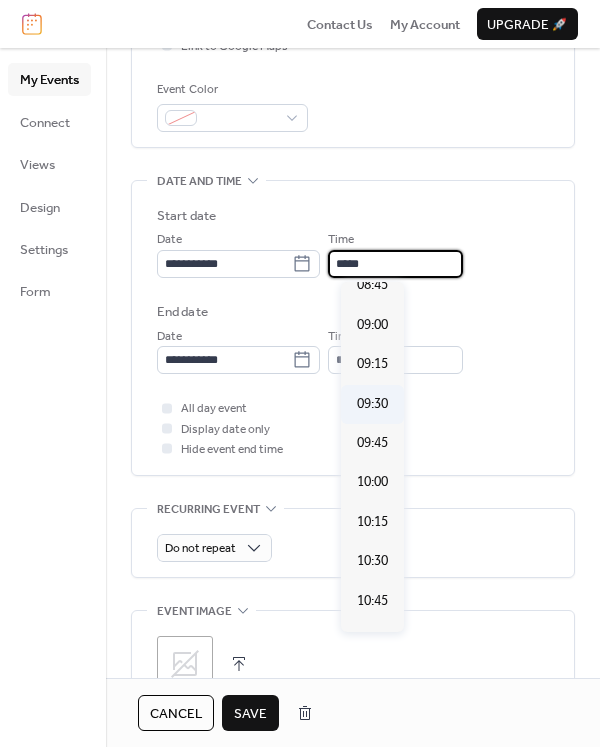 type on "*****" 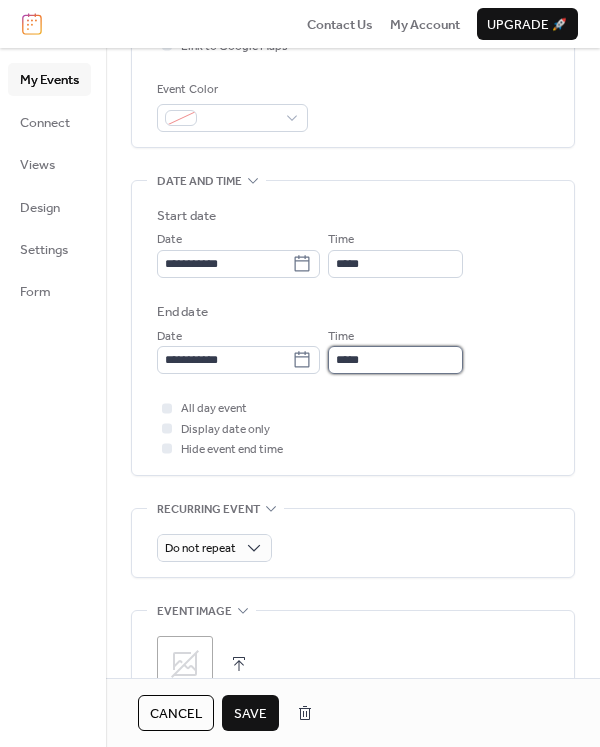 click on "*****" at bounding box center (395, 360) 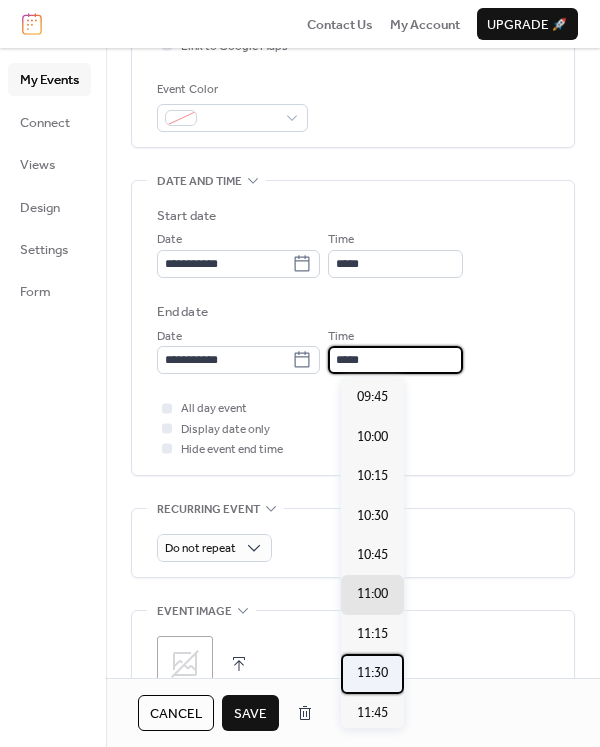 click on "11:30" at bounding box center [372, 673] 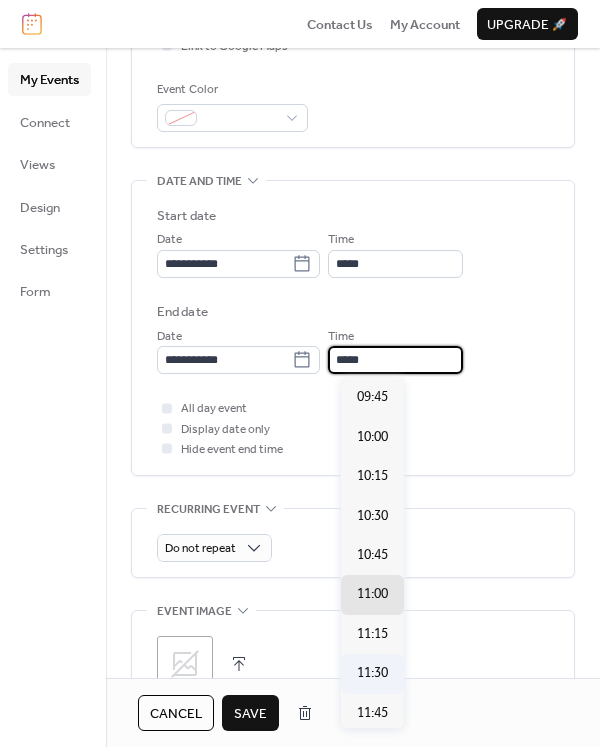 type on "*****" 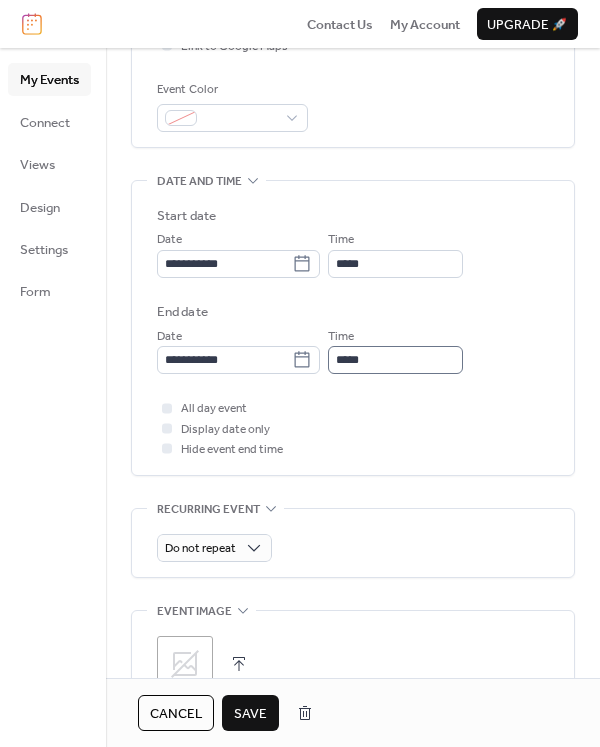 scroll, scrollTop: 1, scrollLeft: 0, axis: vertical 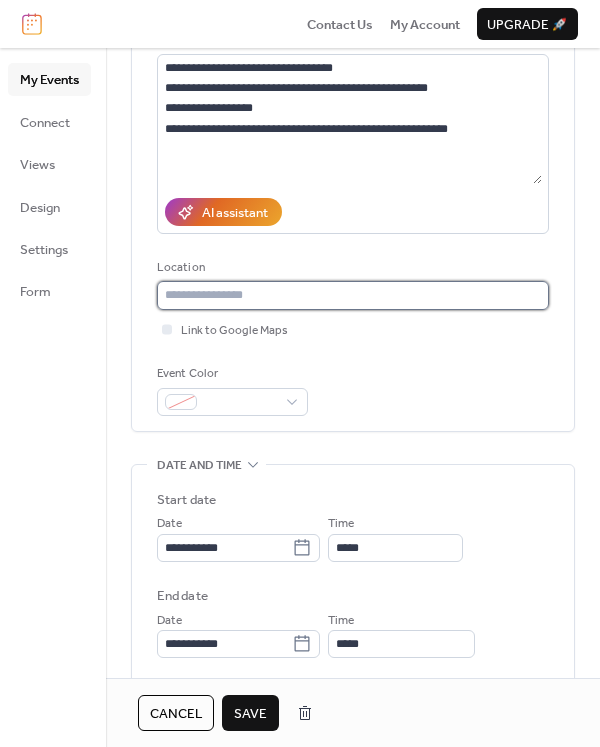 click at bounding box center (353, 295) 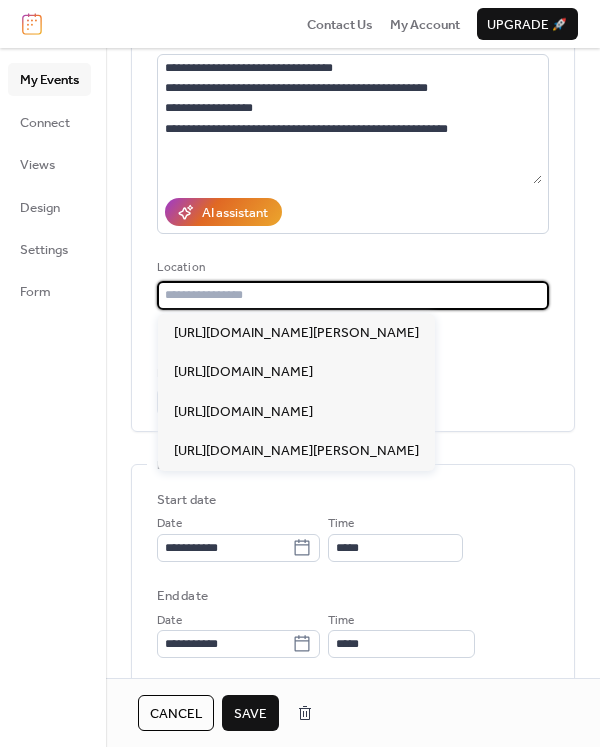 paste on "**********" 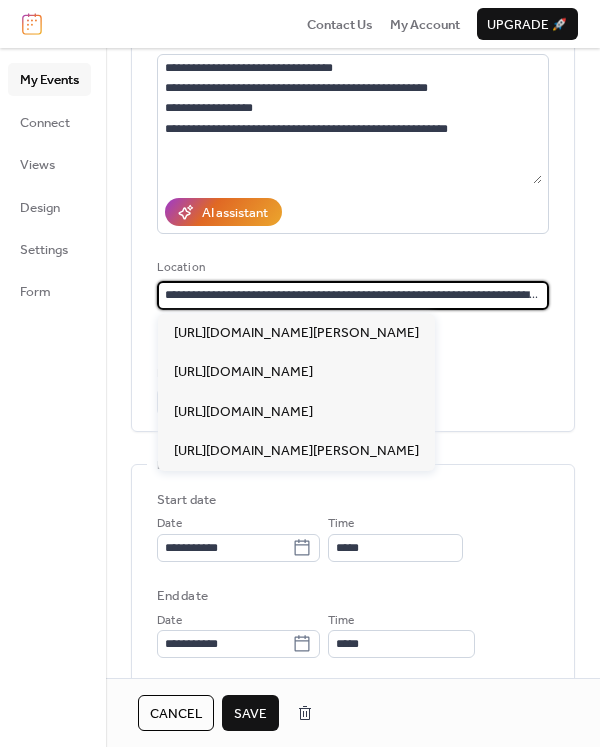 scroll, scrollTop: 0, scrollLeft: 1263, axis: horizontal 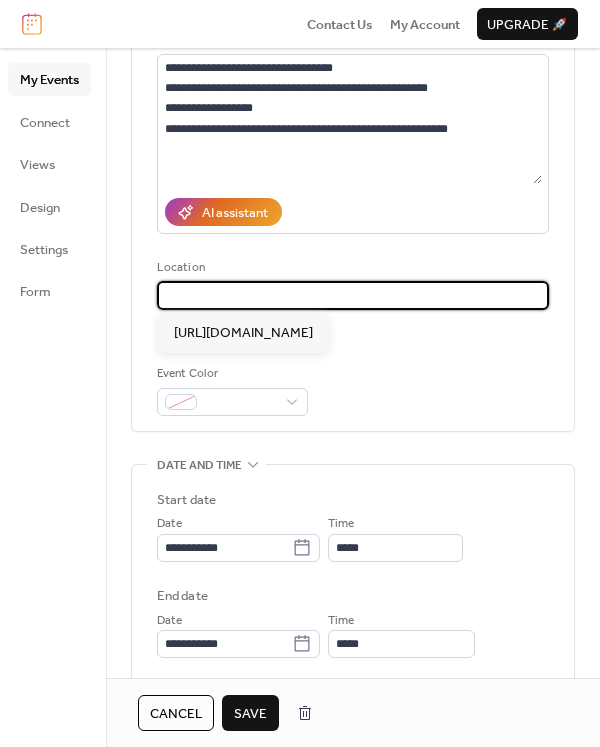 type on "**********" 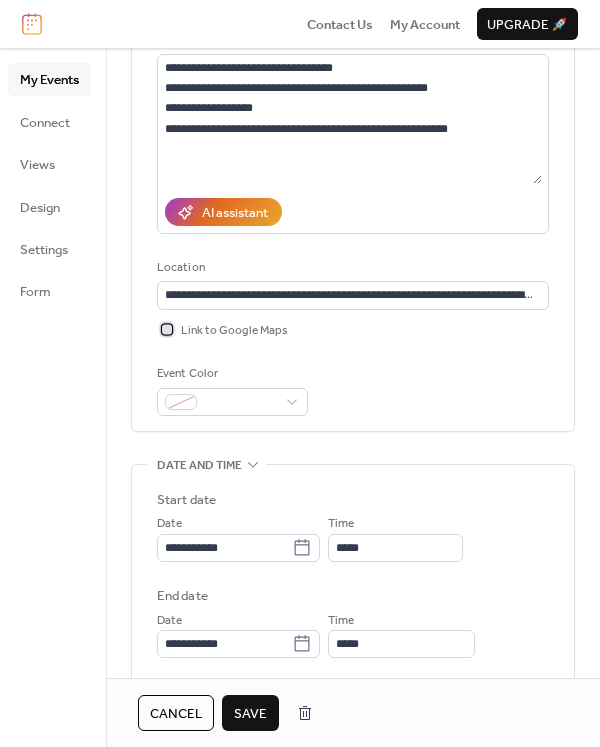 click at bounding box center (167, 329) 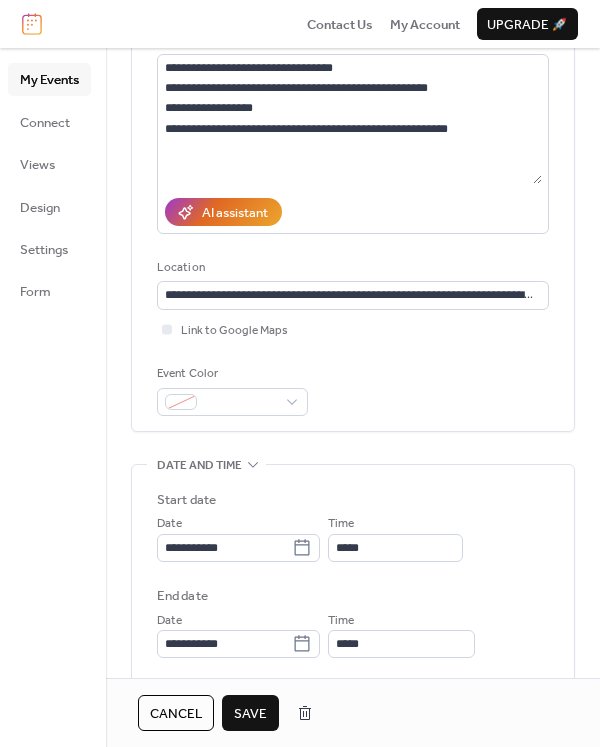 click on "Save" at bounding box center [250, 714] 